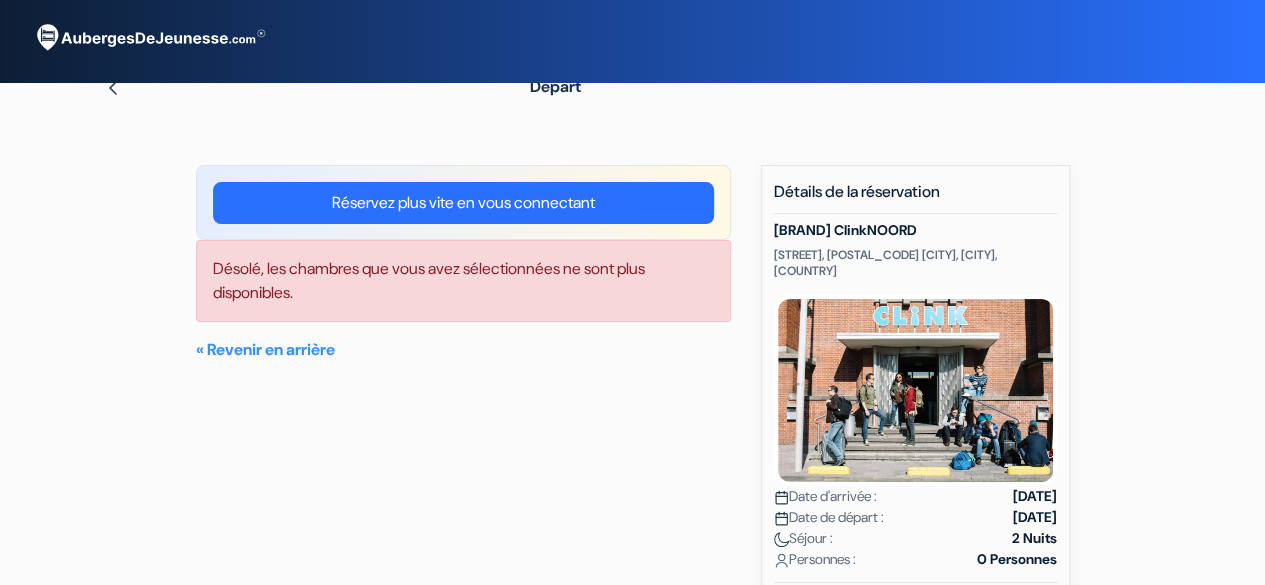scroll, scrollTop: 11, scrollLeft: 0, axis: vertical 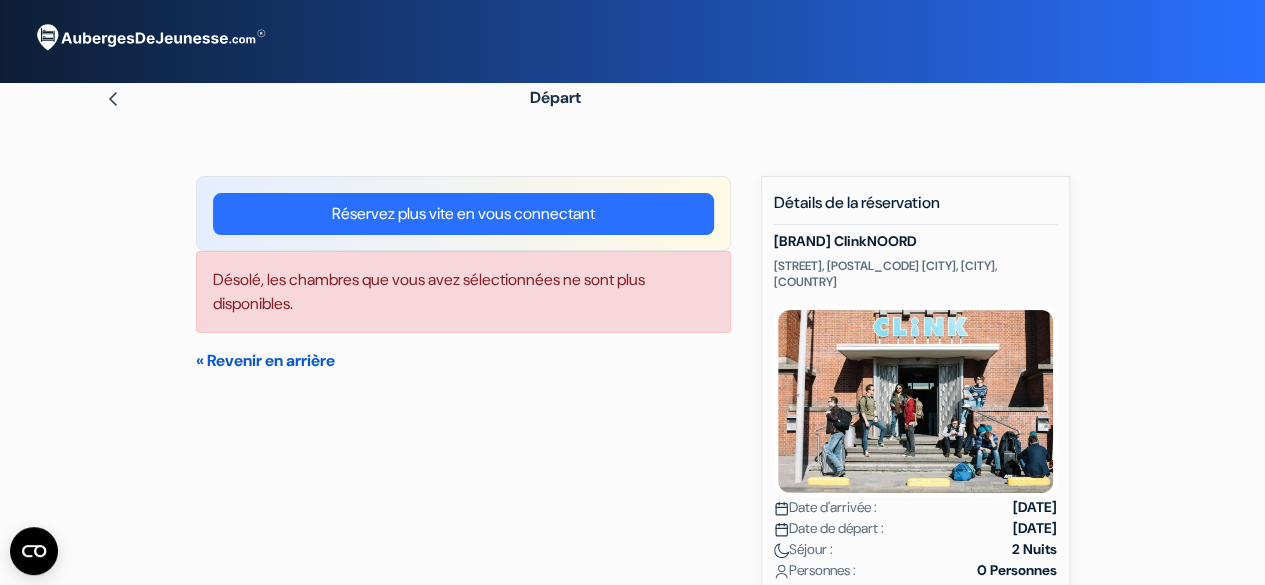 click on "« Revenir en arrière" at bounding box center (265, 360) 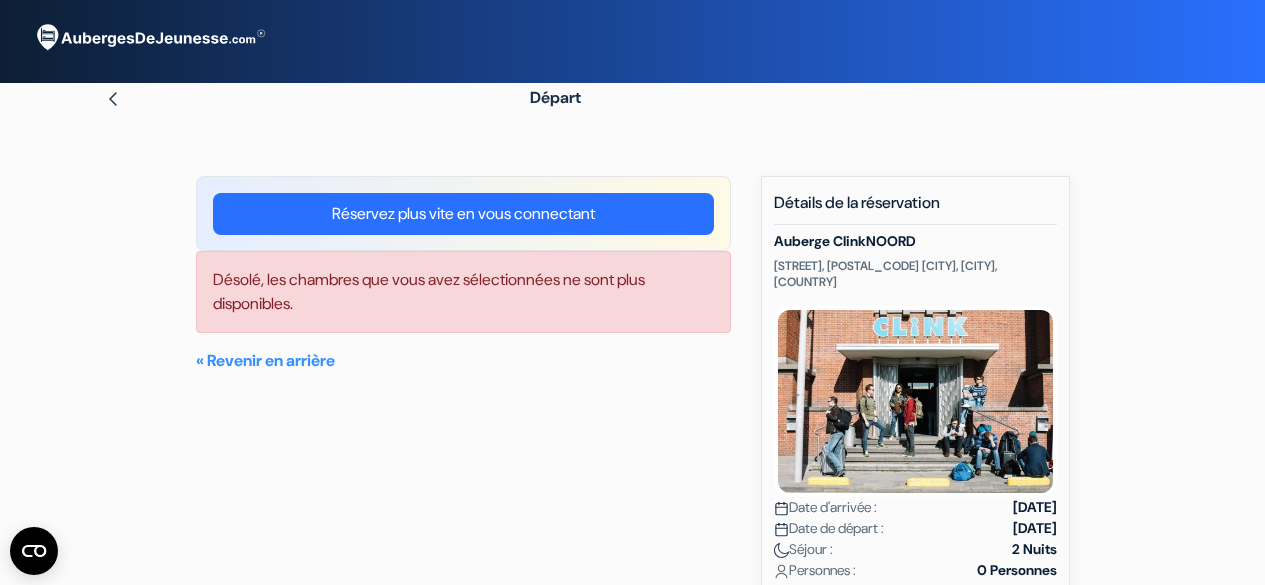 scroll, scrollTop: 0, scrollLeft: 0, axis: both 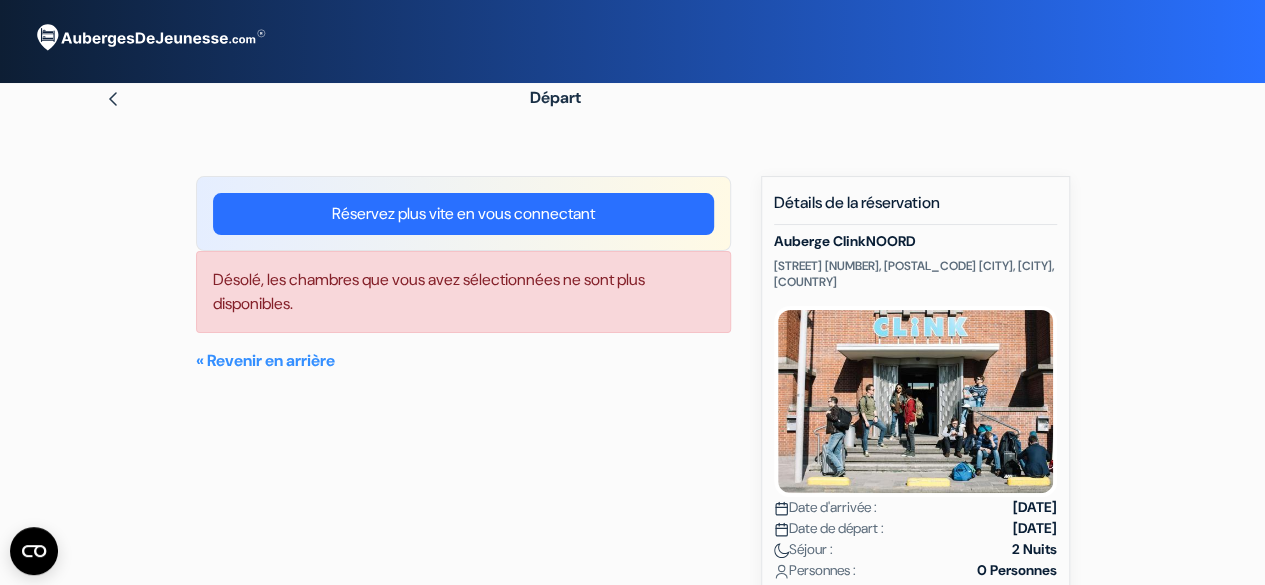 click on "Réservez plus vite en vous connectant" at bounding box center [463, 214] 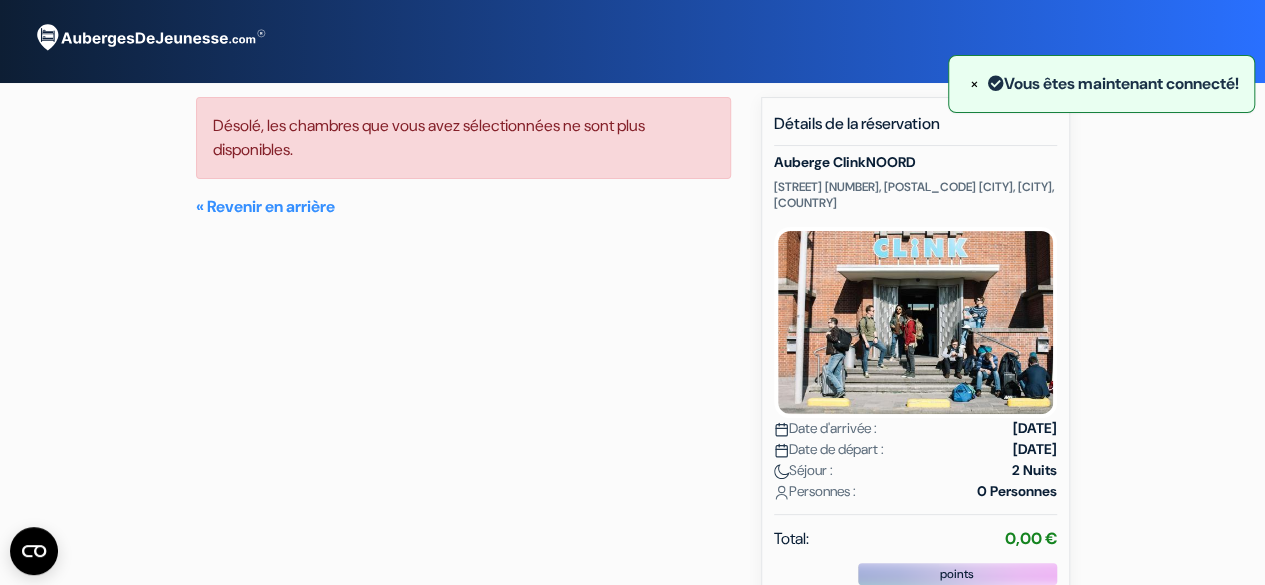 scroll, scrollTop: 0, scrollLeft: 0, axis: both 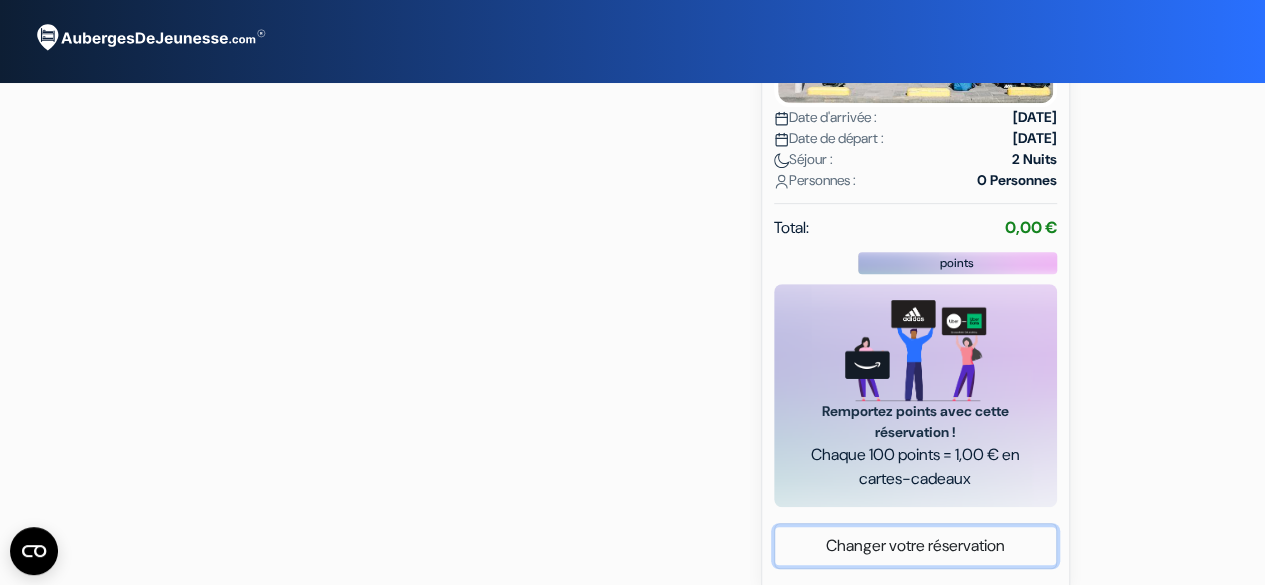 click on "Changer votre réservation" at bounding box center [915, 546] 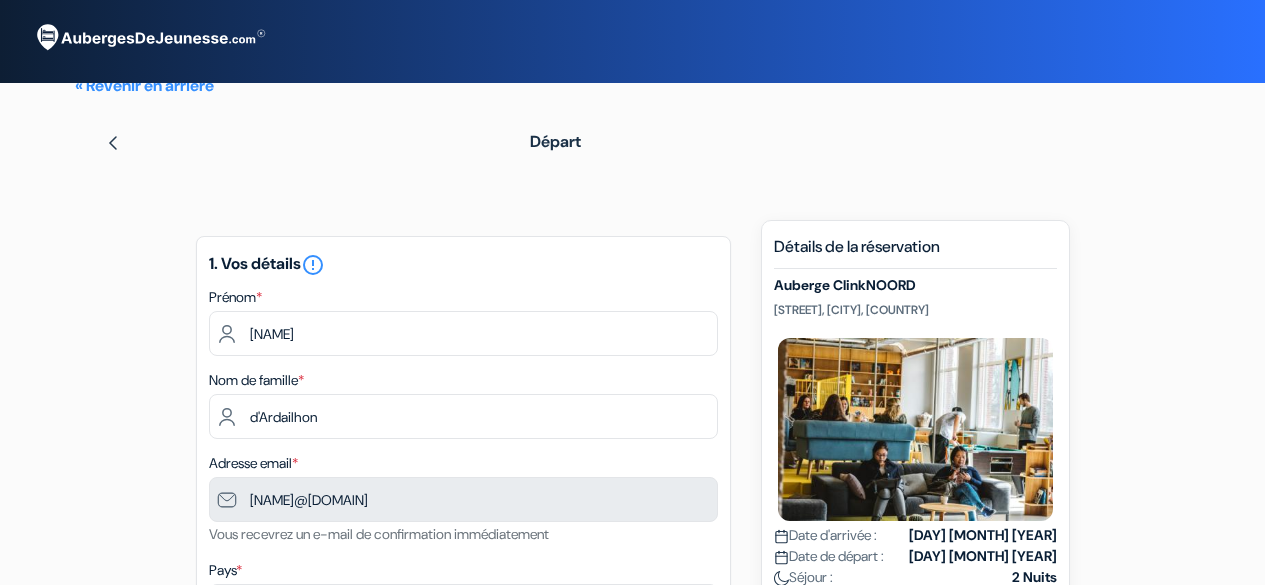 scroll, scrollTop: 0, scrollLeft: 0, axis: both 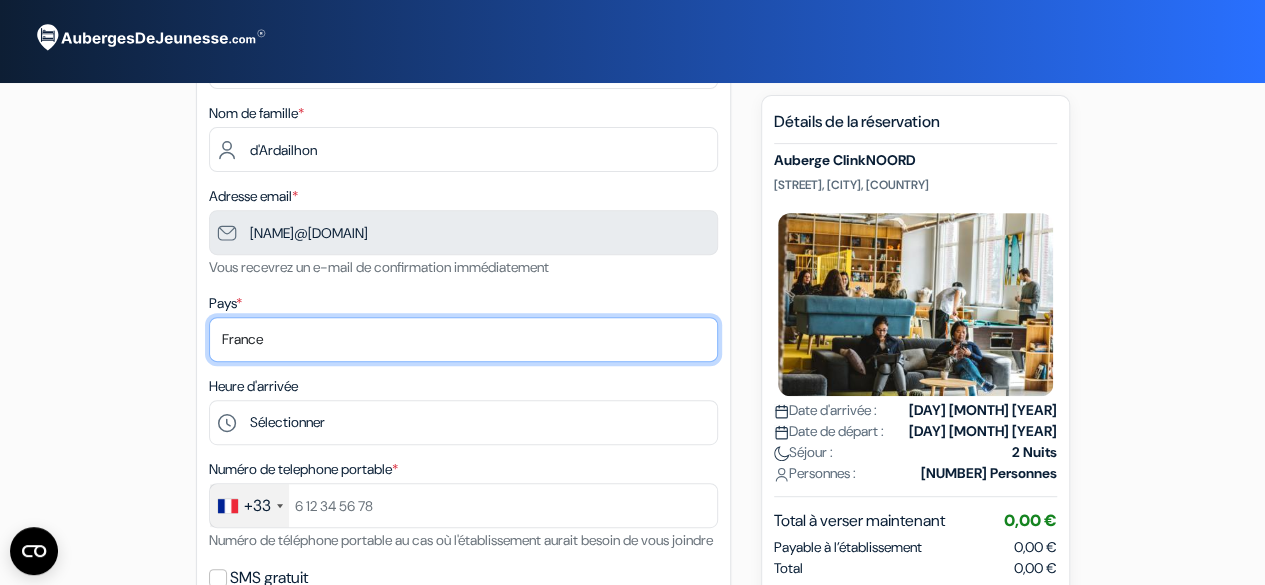 click on "Selectionner le pays
Abkhazie
Afghanistan
Afrique Du sud
Albanie
Algérie
Allemagne
Andorre
Angola" at bounding box center [463, 339] 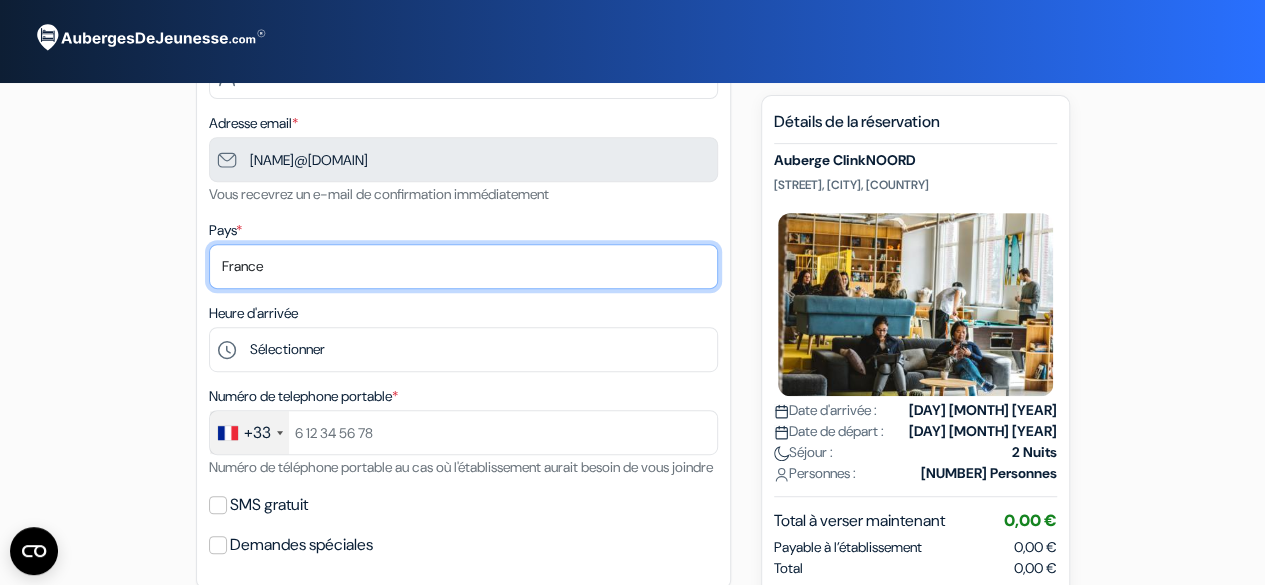 scroll, scrollTop: 341, scrollLeft: 0, axis: vertical 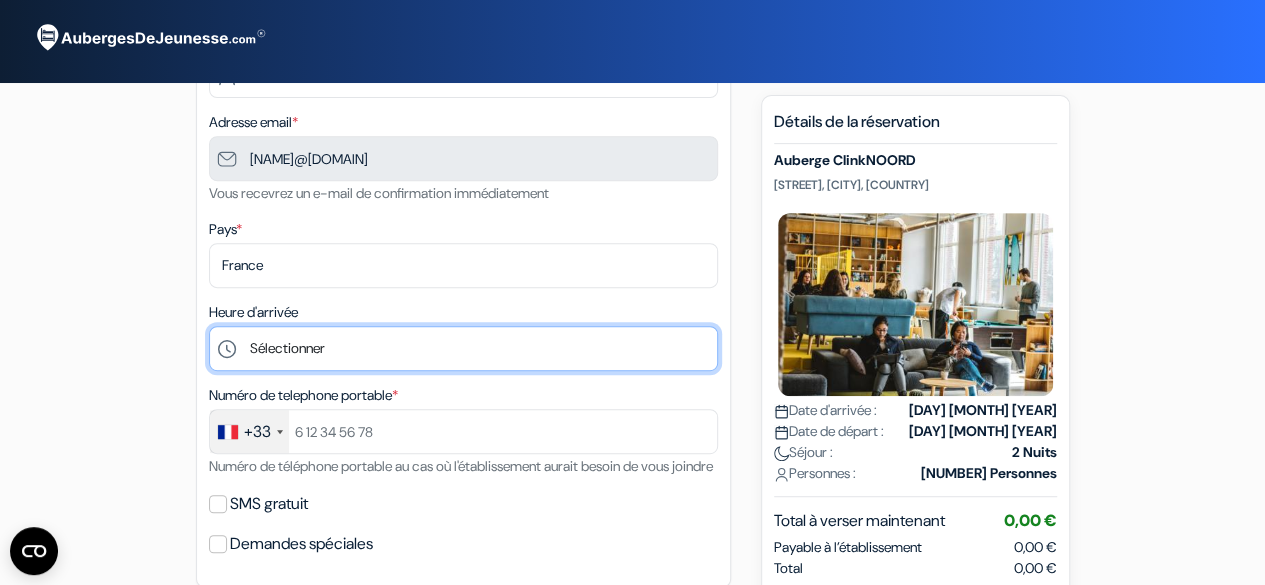 click on "Sélectionner
1:00
2:00
3:00
4:00
5:00
6:00
7:00
8:00
9:00
10:00
11:00
12:00 13:00 14:00 15:00" at bounding box center [463, 348] 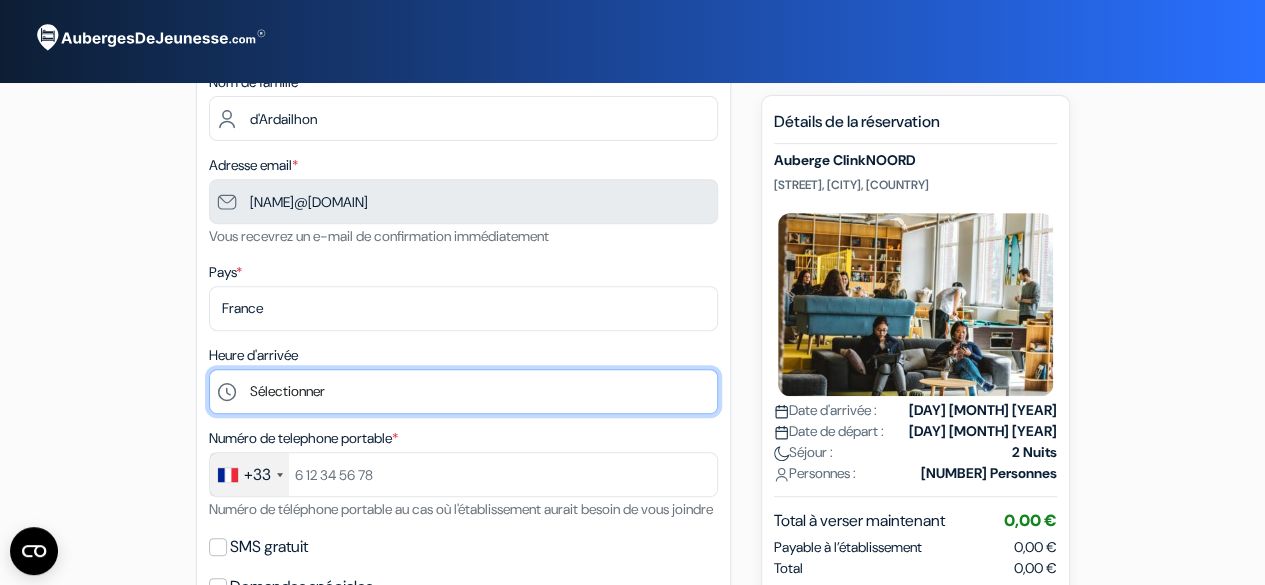 scroll, scrollTop: 303, scrollLeft: 0, axis: vertical 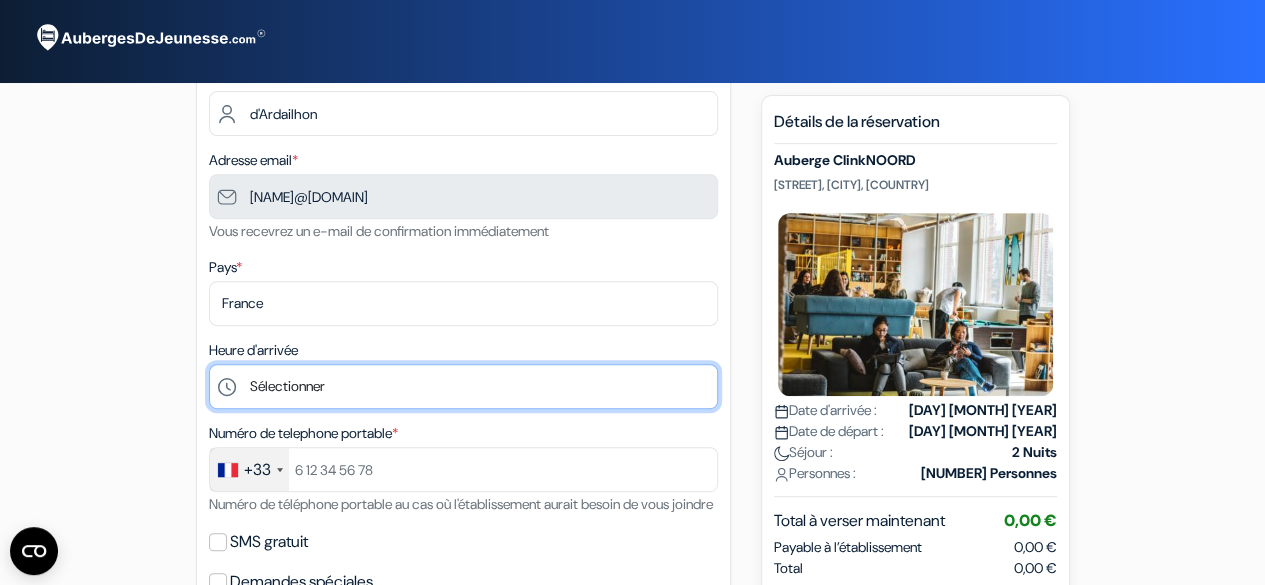 click on "Sélectionner
1:00
2:00
3:00
4:00
5:00
6:00
7:00
8:00
9:00
10:00
11:00
12:00 13:00 14:00 15:00" at bounding box center (463, 386) 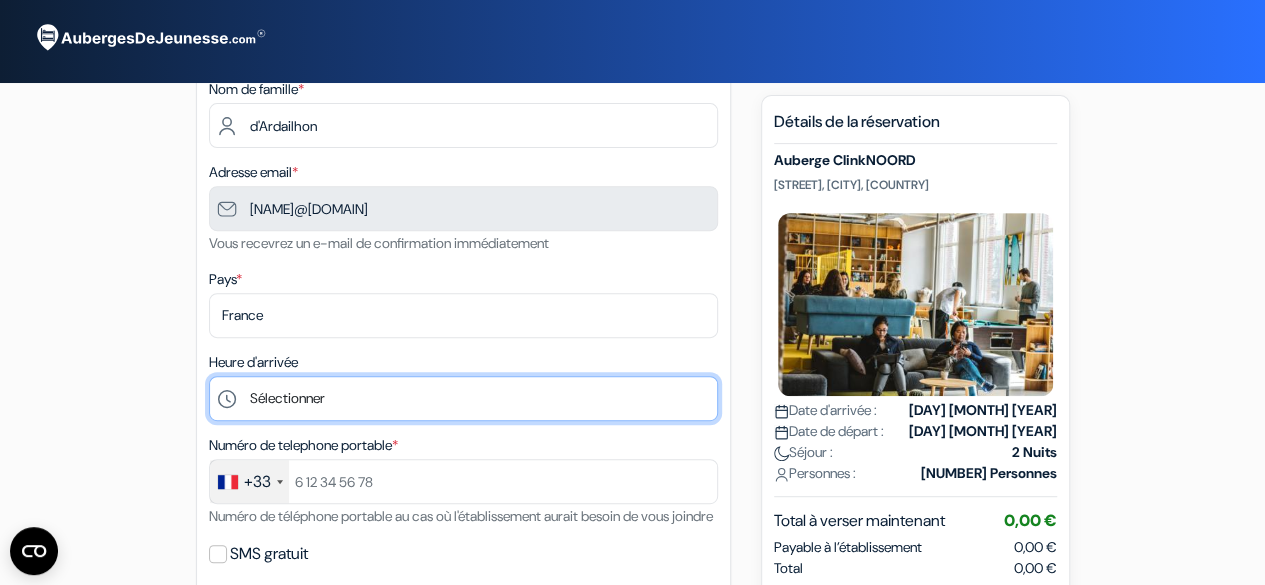 scroll, scrollTop: 298, scrollLeft: 0, axis: vertical 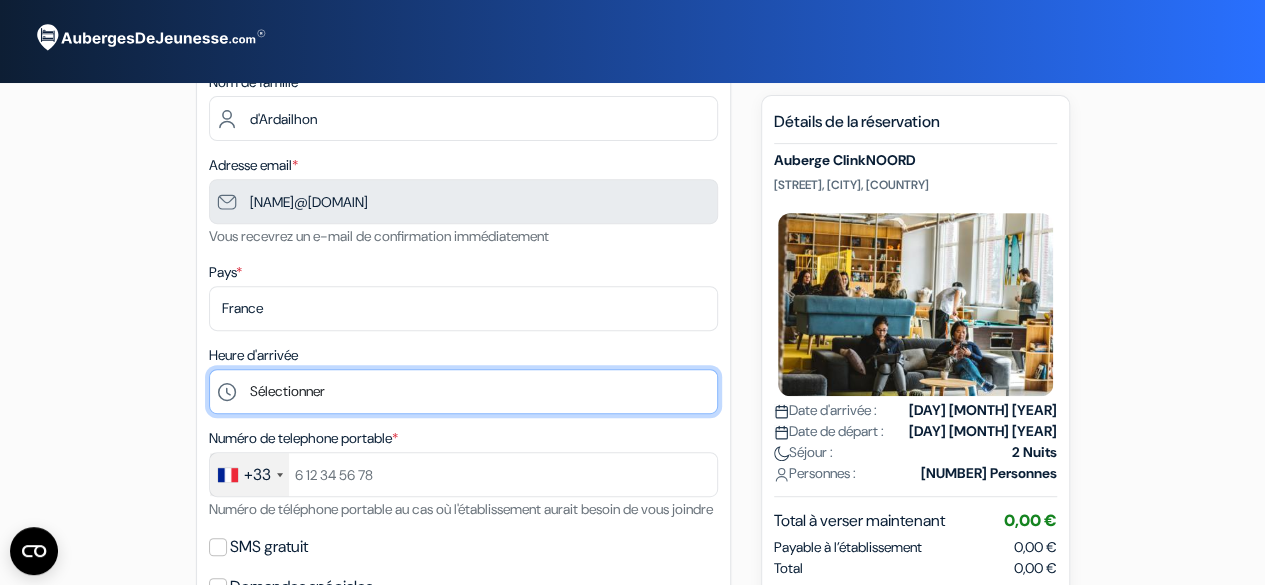 click on "Sélectionner
1:00
2:00
3:00
4:00
5:00
6:00
7:00
8:00
9:00
10:00
11:00
12:00 13:00 14:00 15:00" at bounding box center (463, 391) 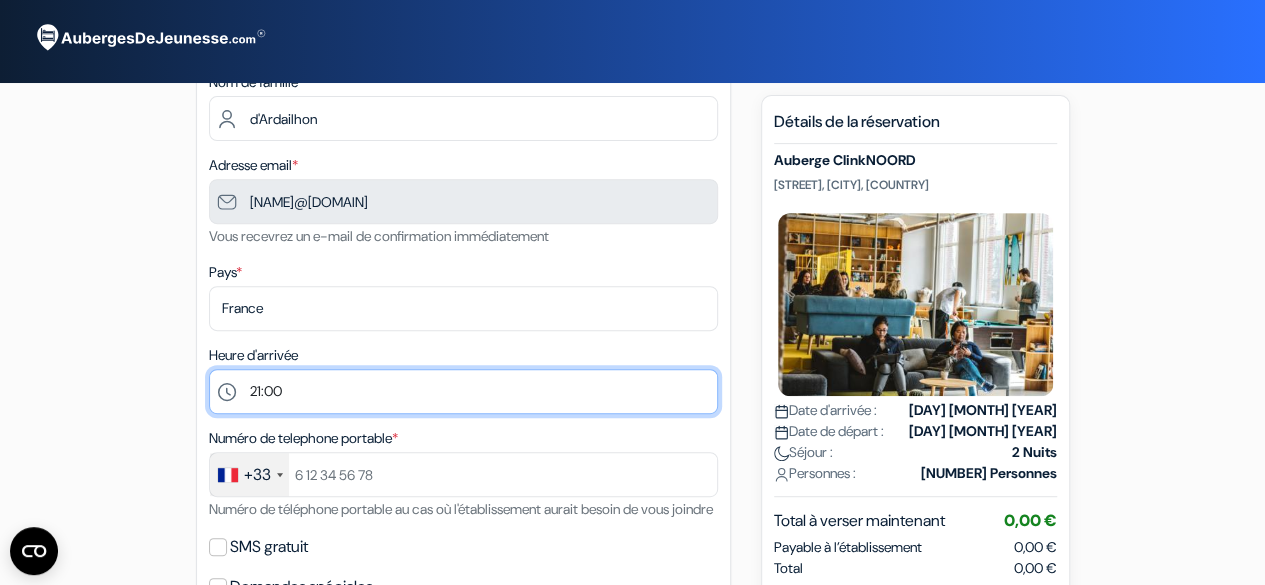 click on "Sélectionner
1:00
2:00
3:00
4:00
5:00
6:00
7:00
8:00
9:00
10:00
11:00
12:00 13:00 14:00 15:00" at bounding box center [463, 391] 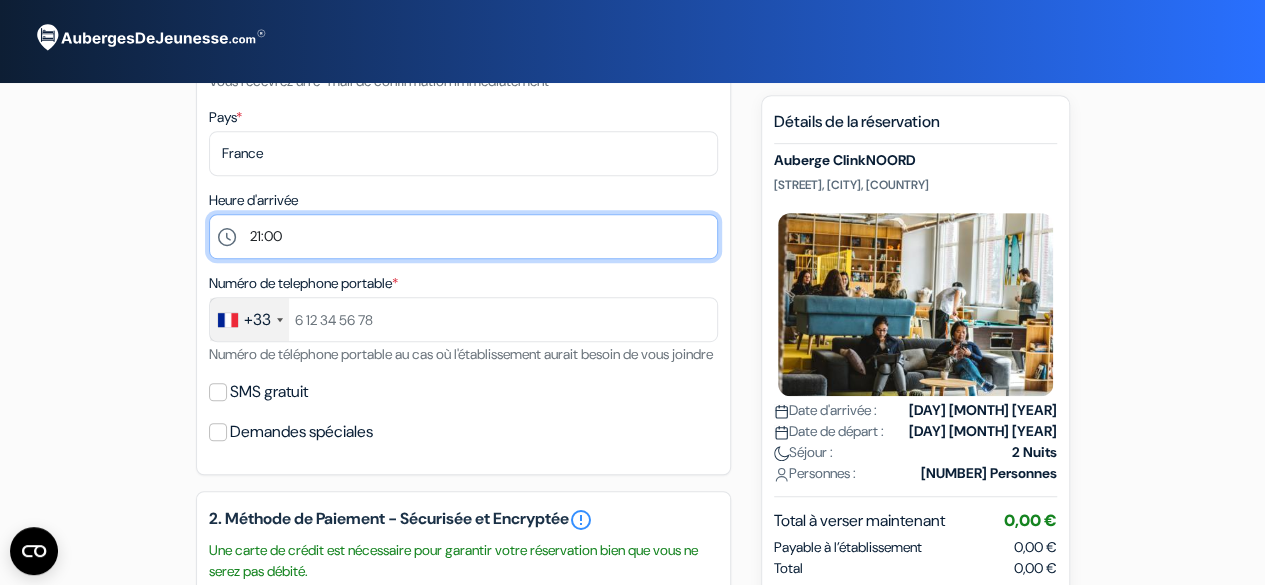 scroll, scrollTop: 454, scrollLeft: 0, axis: vertical 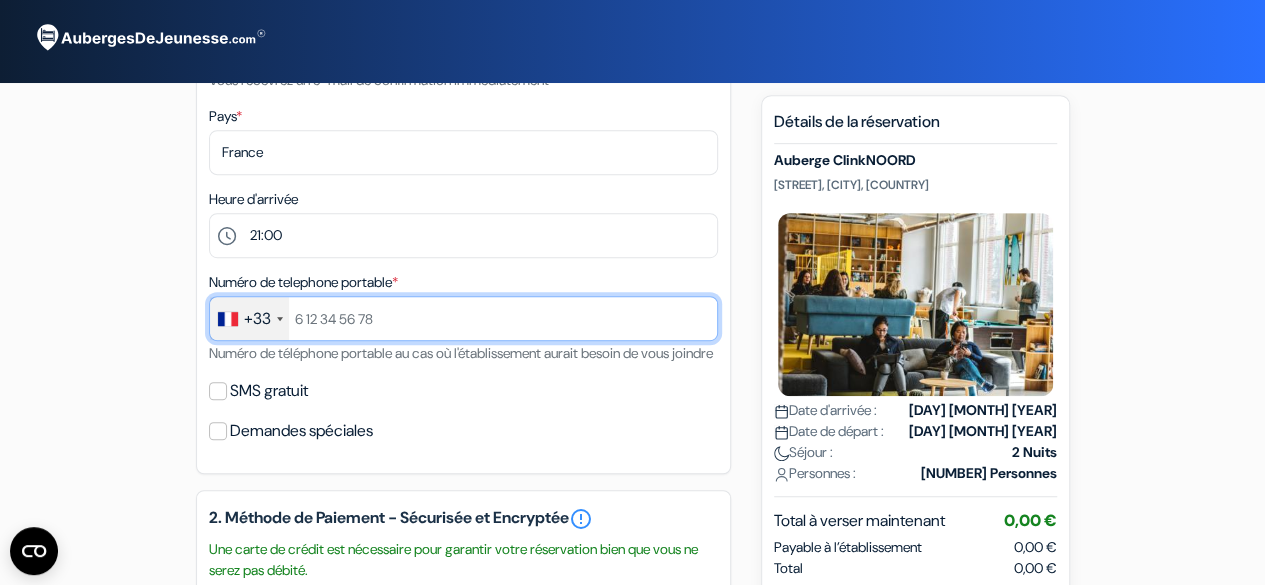 click at bounding box center [463, 318] 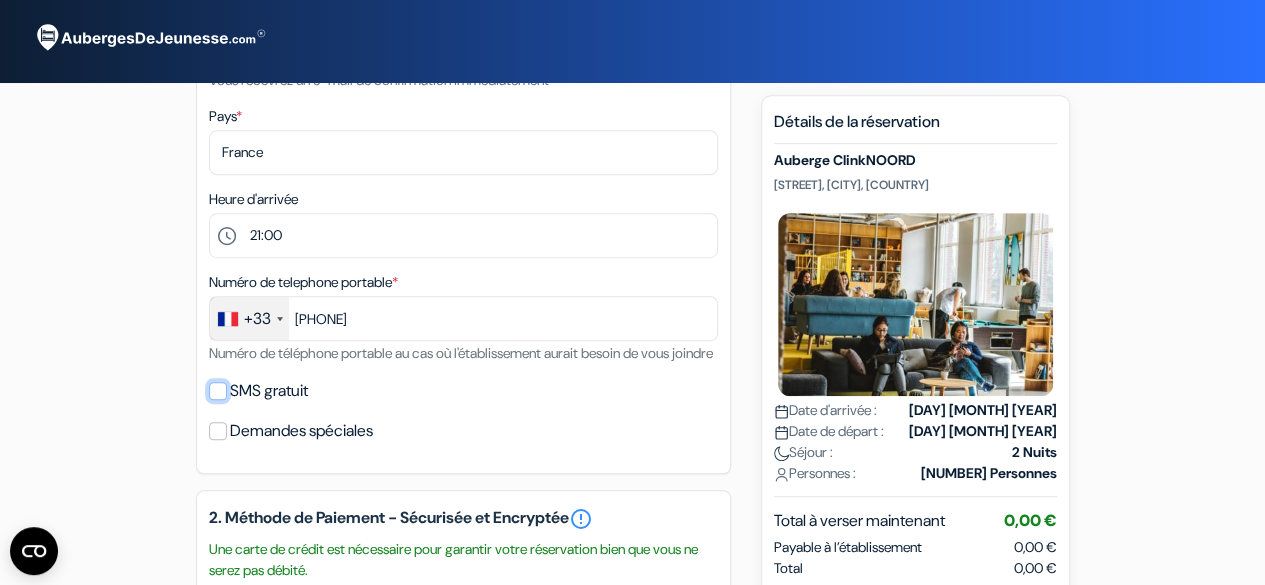 click on "SMS gratuit" at bounding box center [218, 391] 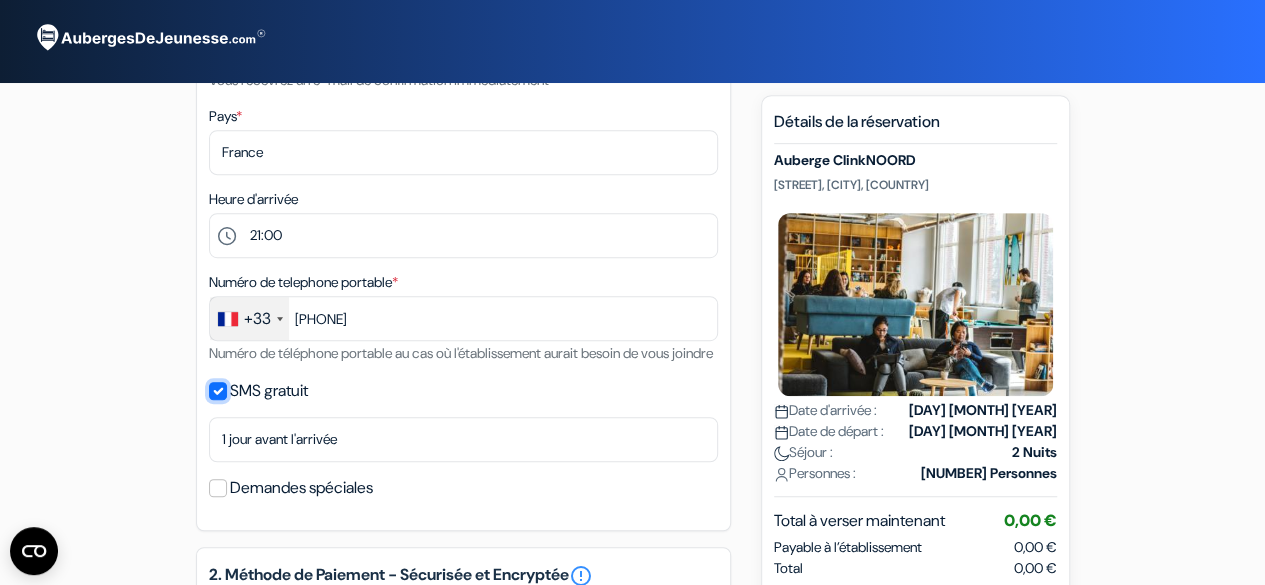 click on "SMS gratuit" at bounding box center (218, 391) 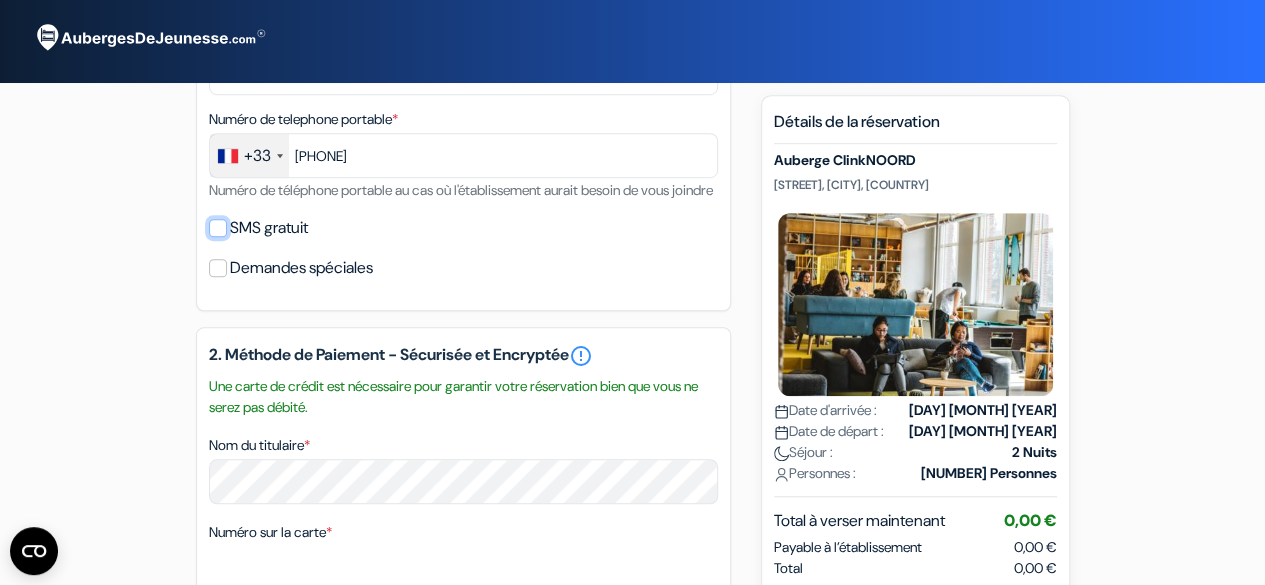 scroll, scrollTop: 619, scrollLeft: 0, axis: vertical 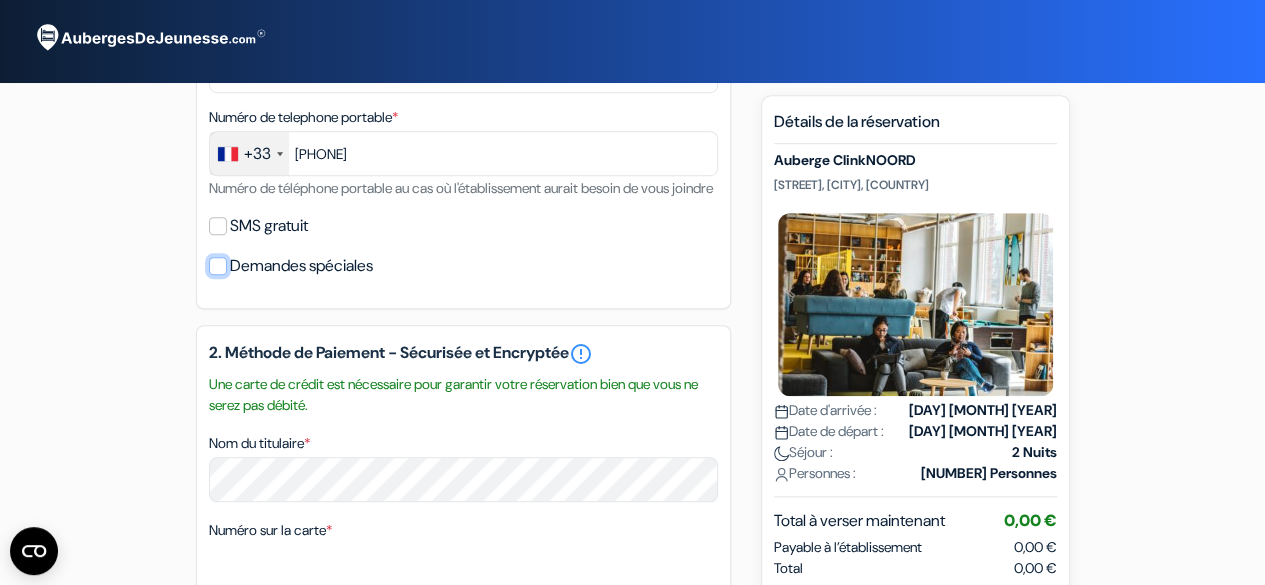 click on "Demandes spéciales" at bounding box center (218, 266) 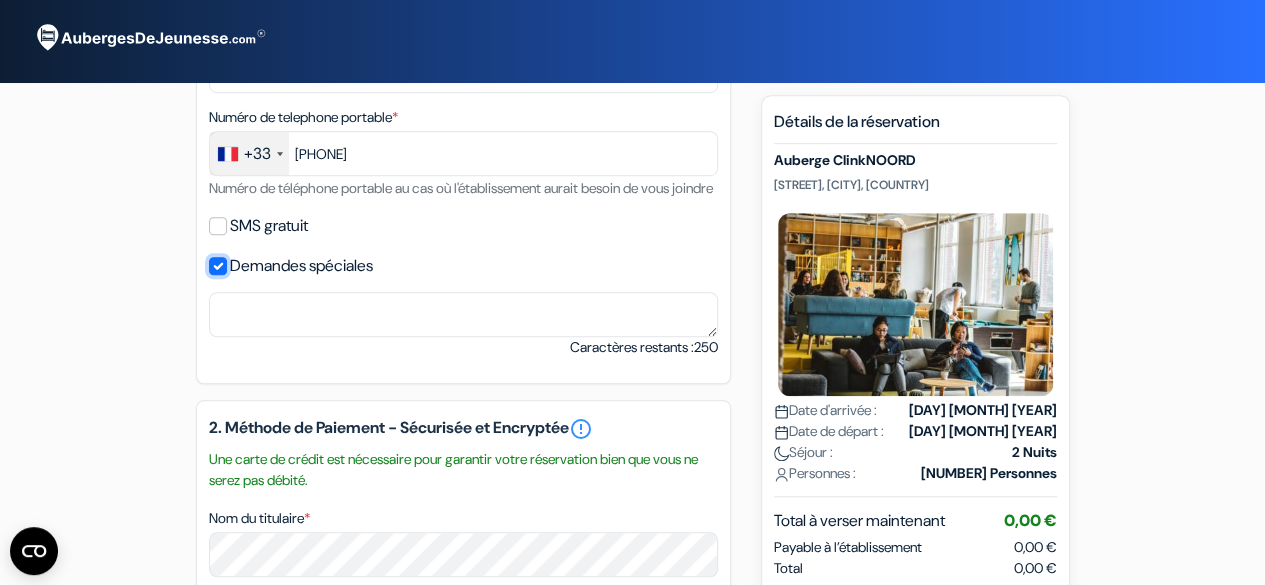 click on "Demandes spéciales" at bounding box center [218, 266] 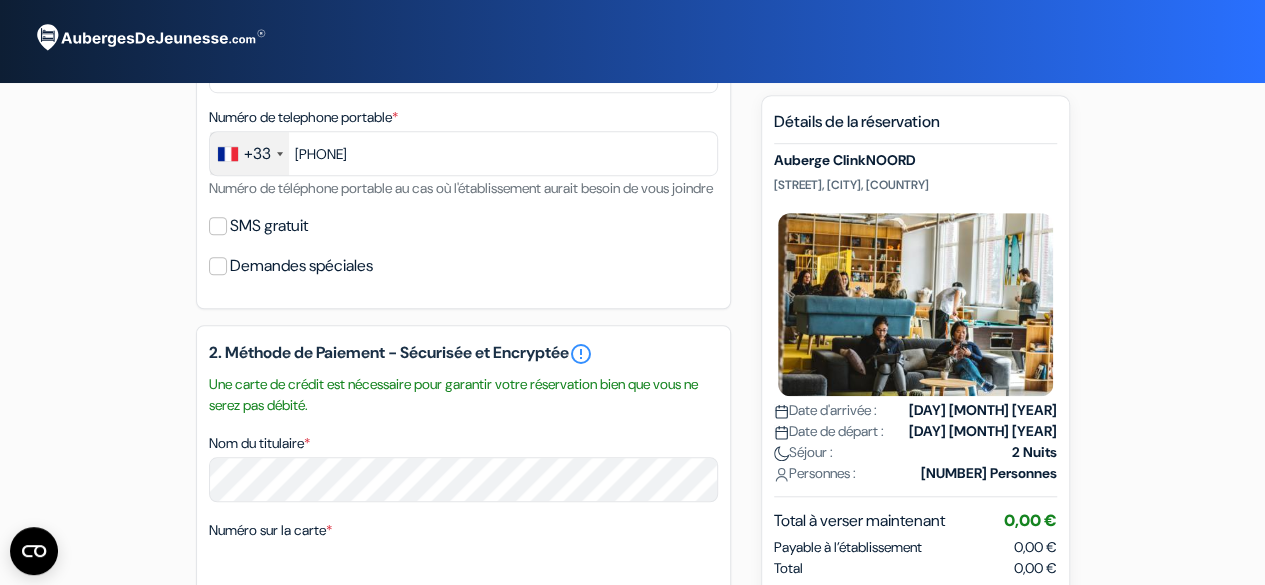 click on "SMS gratuit" at bounding box center [463, 226] 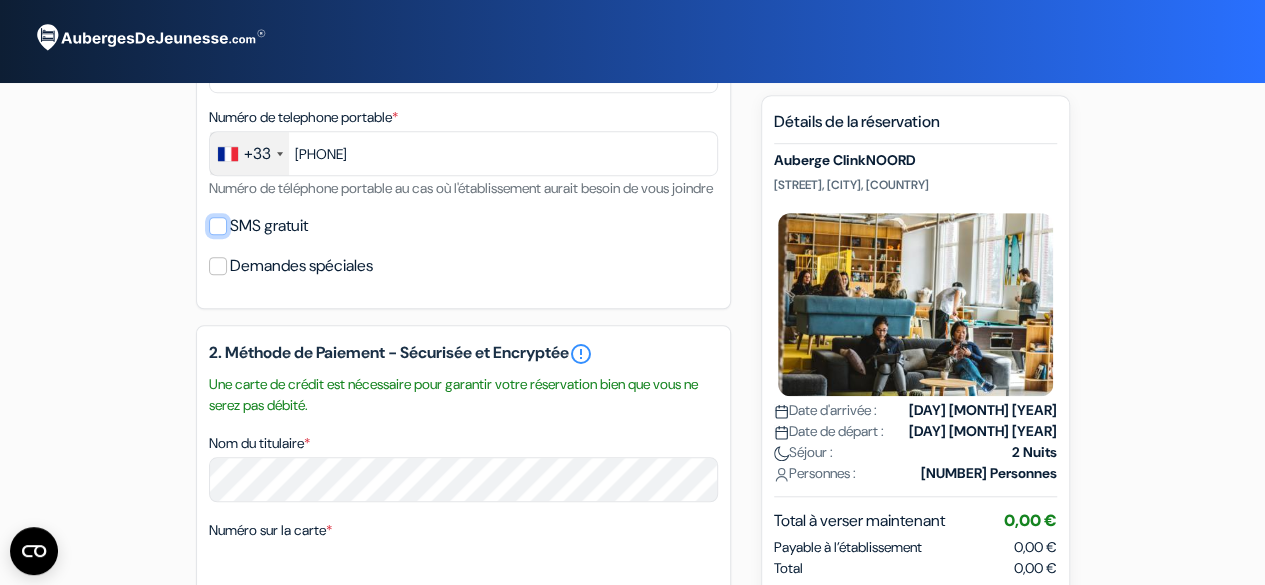 click on "SMS gratuit" at bounding box center [218, 226] 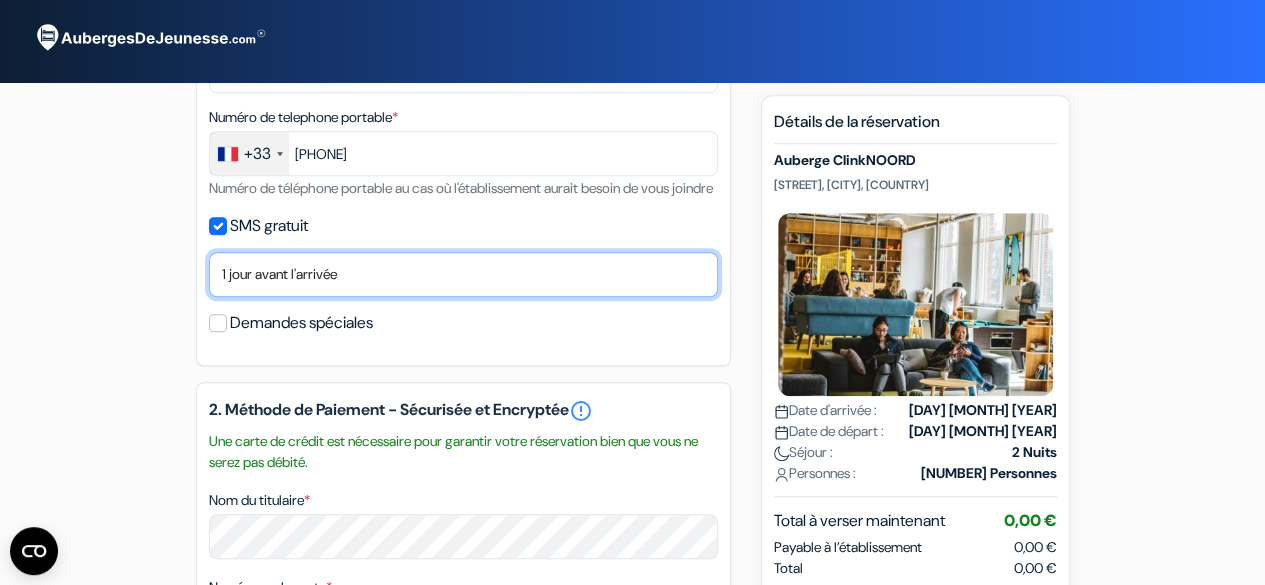 click on "Non merci
Maintenant
Le jour de votre arrivée
1 jour avant l'arrivée
2 jours avant l'arrivée
3 jours avant l'arrivée
4 jours avant l'arrivée
5 jours avant l'arrivée
6 jours avant l'arrivée
1 semaine avant l'arrivée" at bounding box center [463, 274] 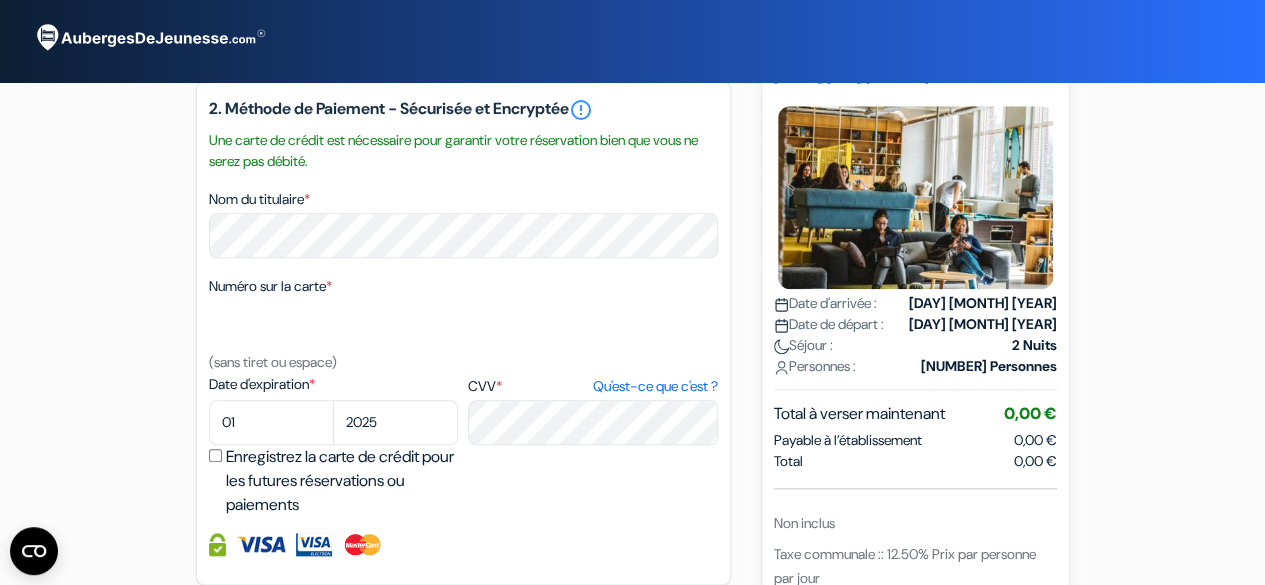 scroll, scrollTop: 910, scrollLeft: 0, axis: vertical 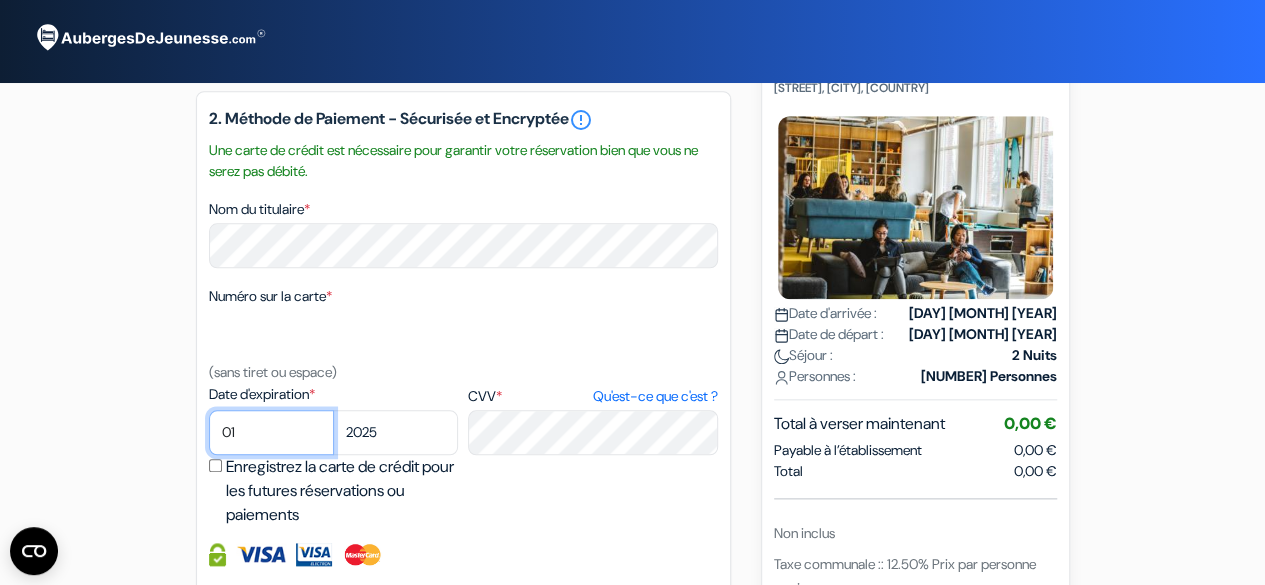 select on "10" 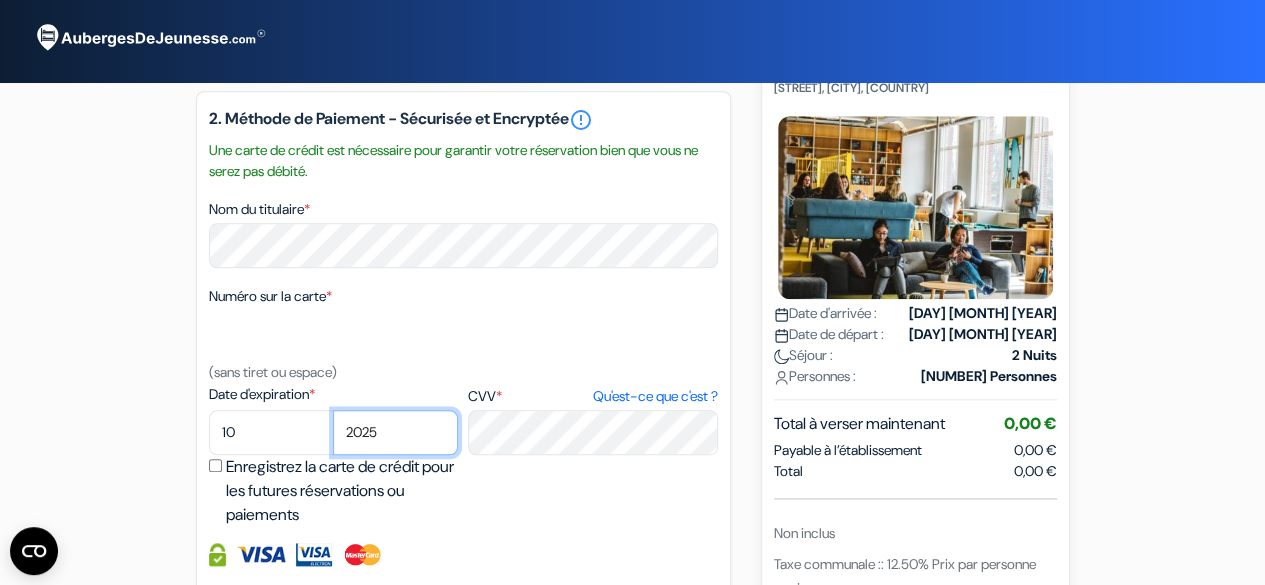 select on "2026" 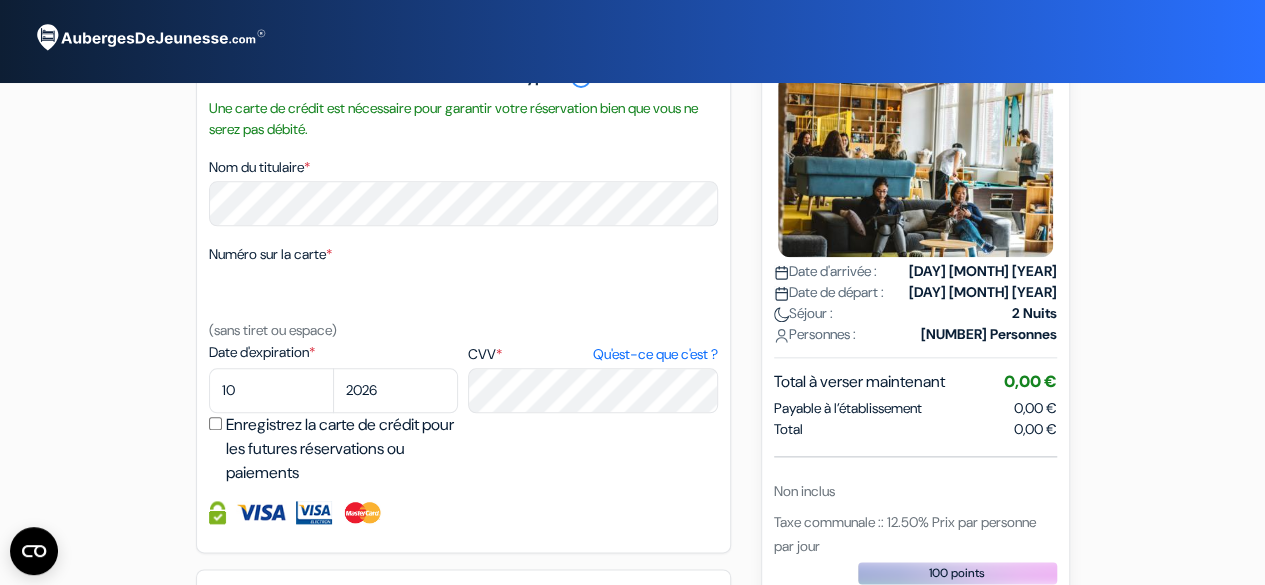 scroll, scrollTop: 954, scrollLeft: 0, axis: vertical 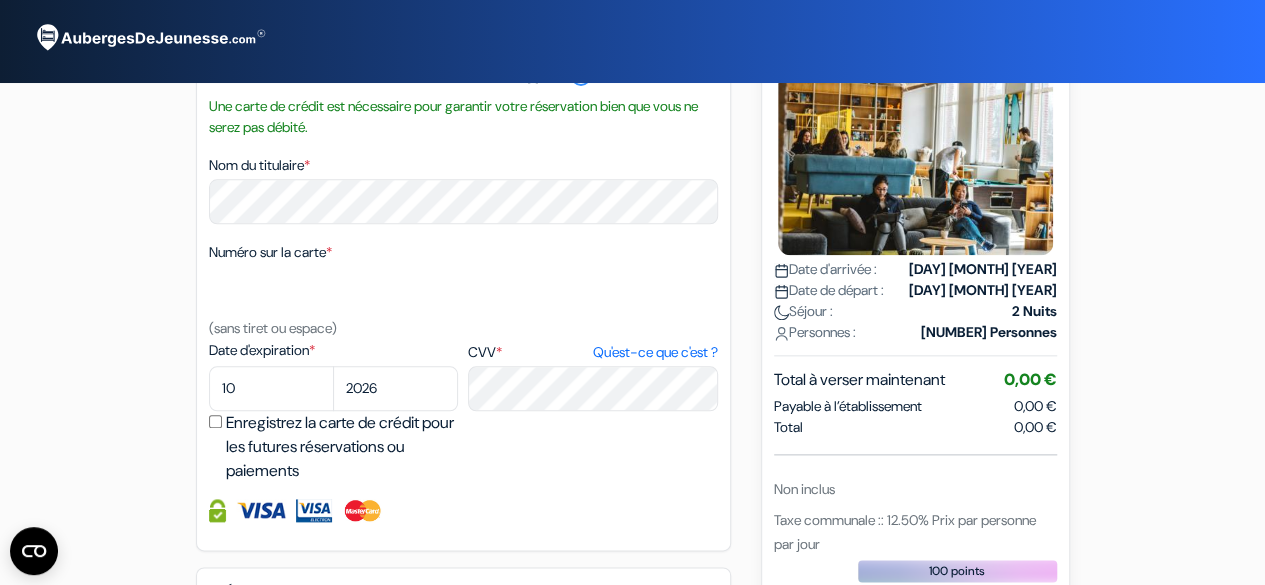 click on "Date d'expiration                                             *
01
02
03
04
05
06
07
08
09
10
11
12
2025 2026 2027 2028 *" at bounding box center [463, 411] 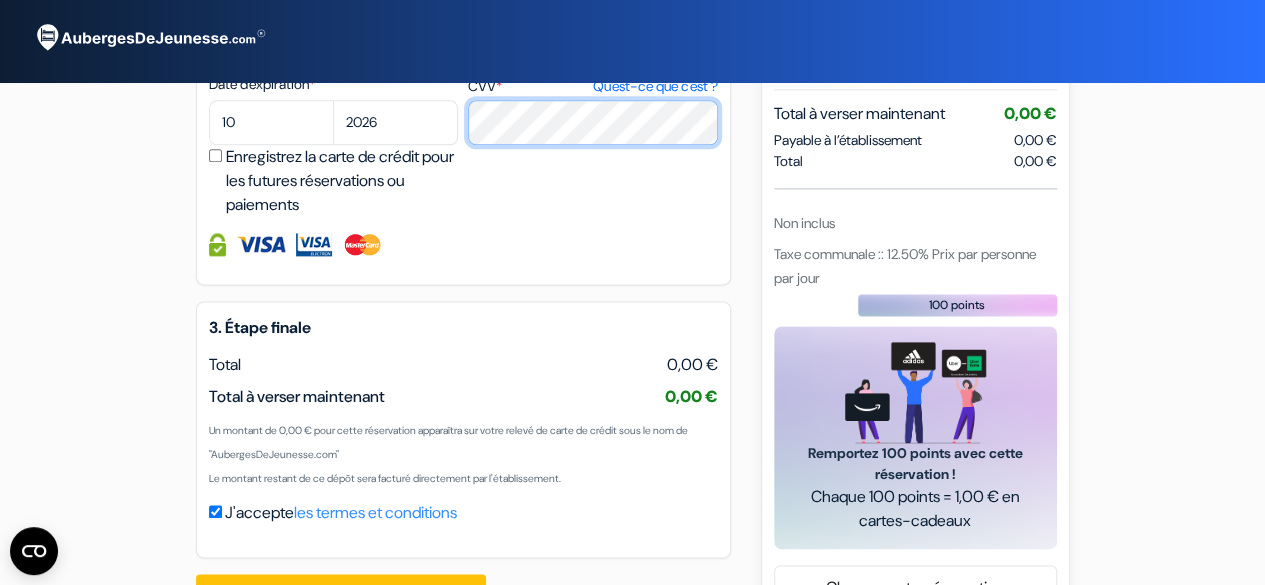 scroll, scrollTop: 1309, scrollLeft: 0, axis: vertical 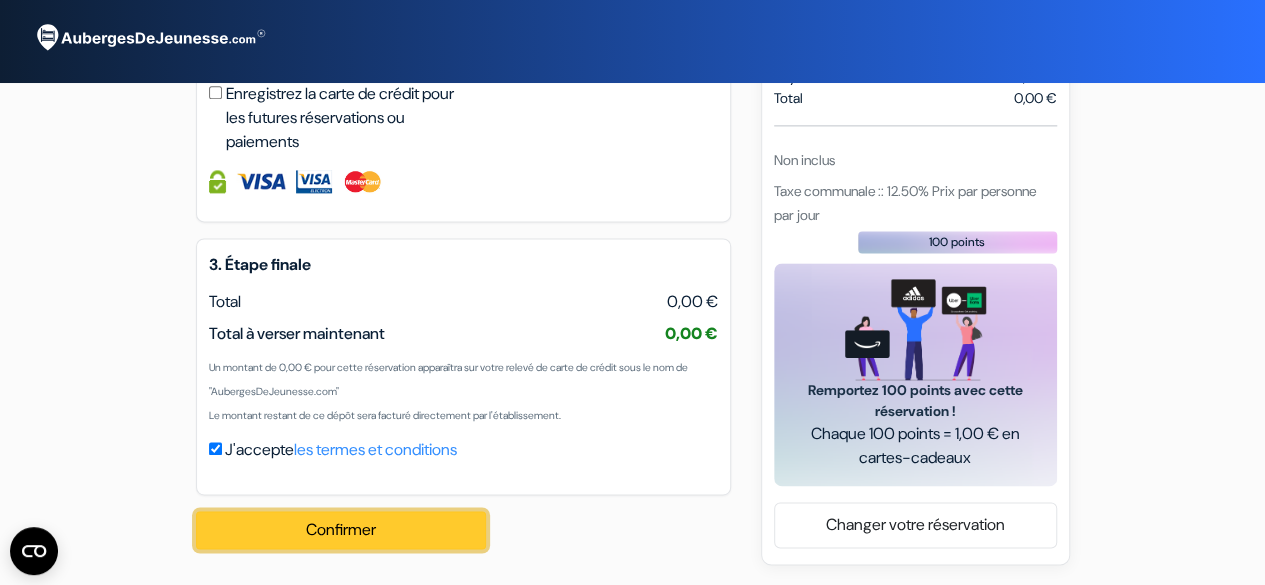 click on "Confirmer
Loading..." at bounding box center (341, 530) 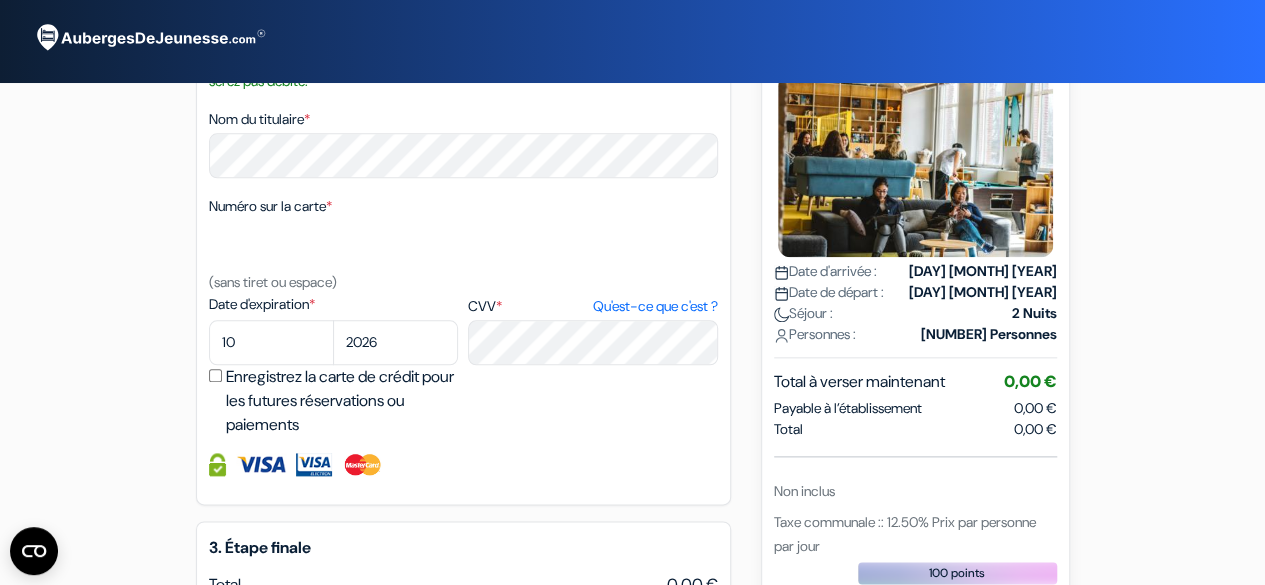 scroll, scrollTop: 996, scrollLeft: 0, axis: vertical 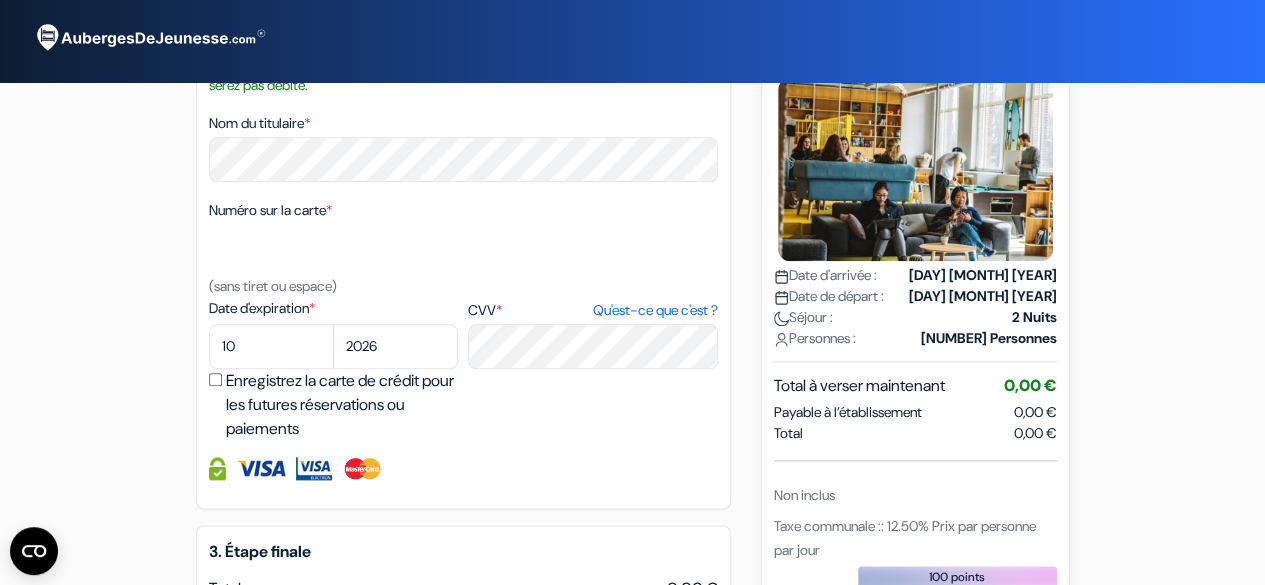 click on "Enregistrez la carte de crédit pour les futures réservations ou paiements" at bounding box center (215, 379) 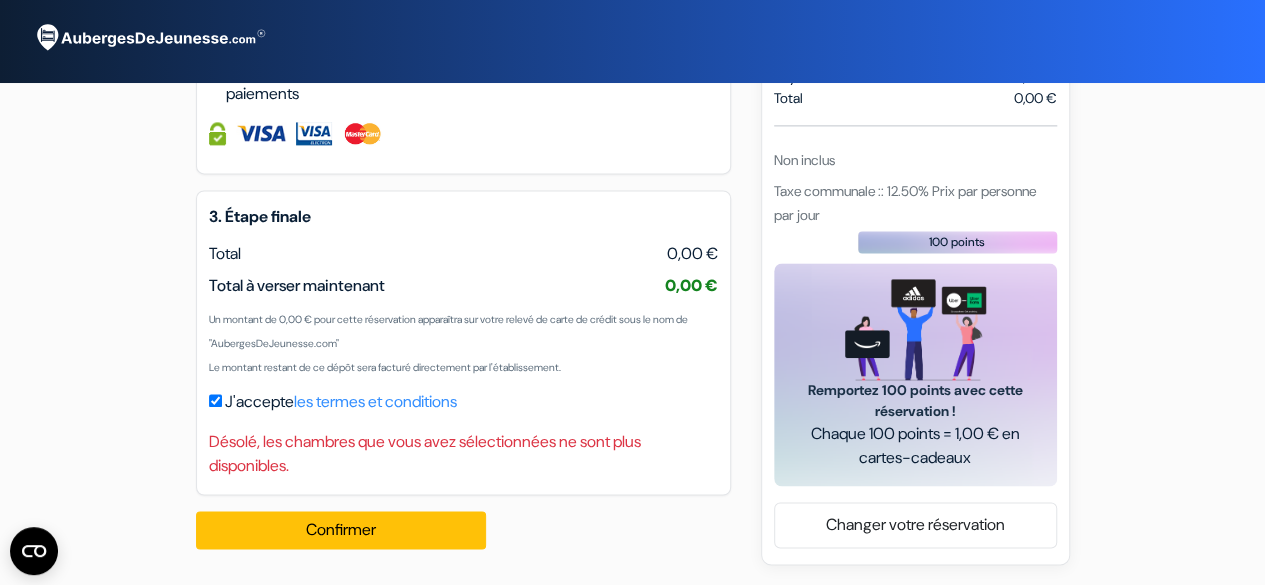 scroll, scrollTop: 1356, scrollLeft: 0, axis: vertical 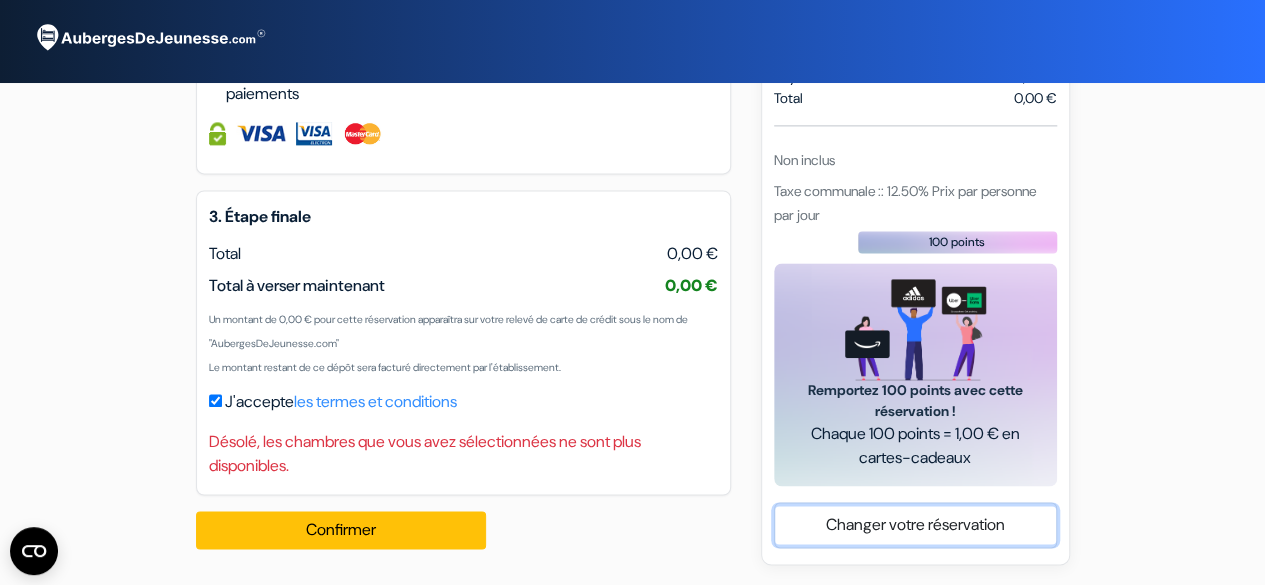 click on "Changer votre réservation" at bounding box center (915, 525) 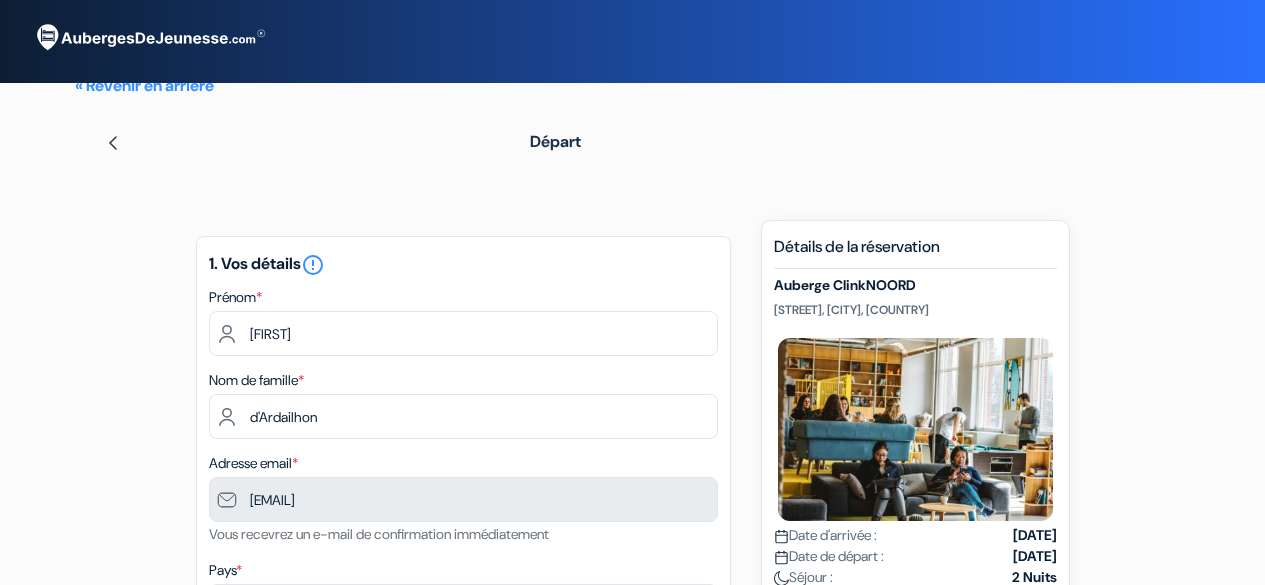 scroll, scrollTop: 0, scrollLeft: 0, axis: both 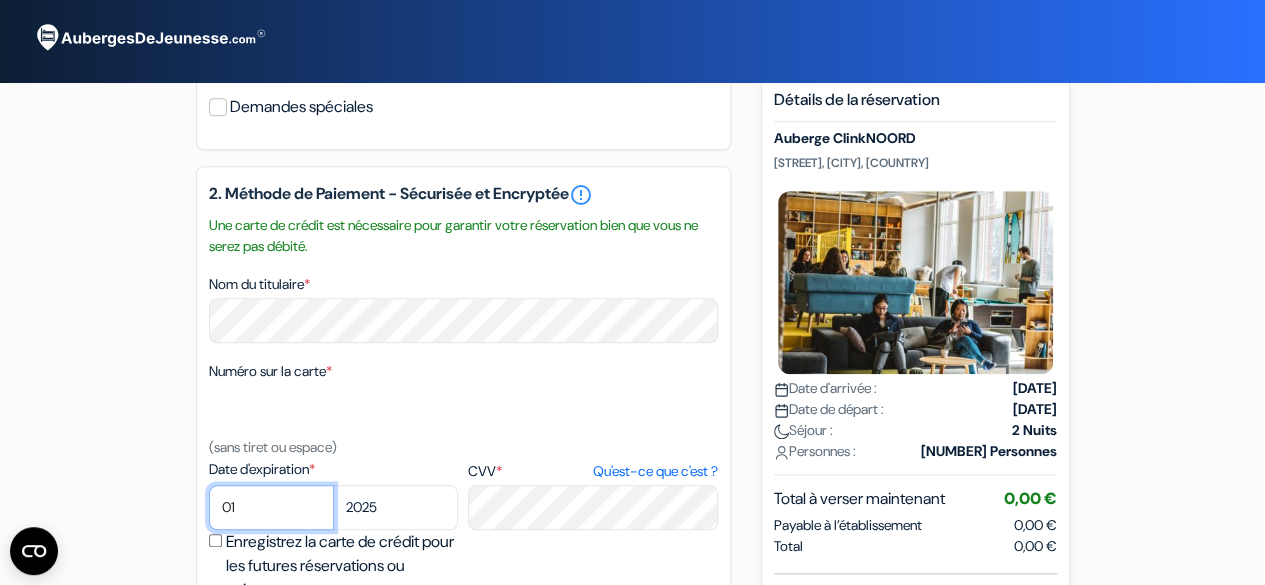 select on "10" 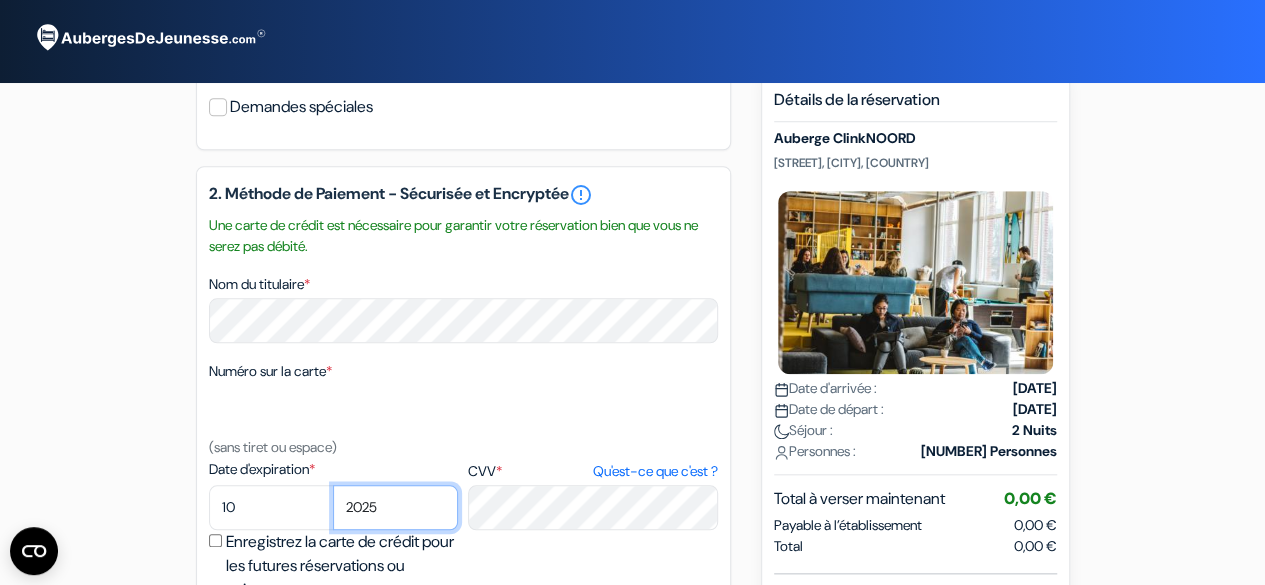 select on "2026" 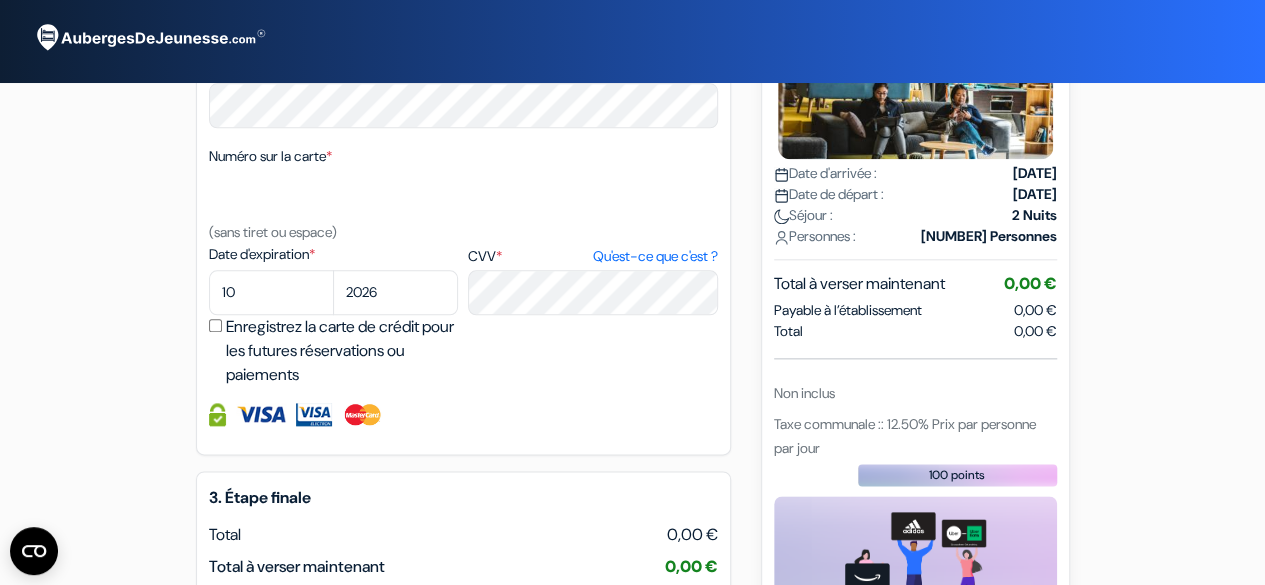 scroll, scrollTop: 1054, scrollLeft: 0, axis: vertical 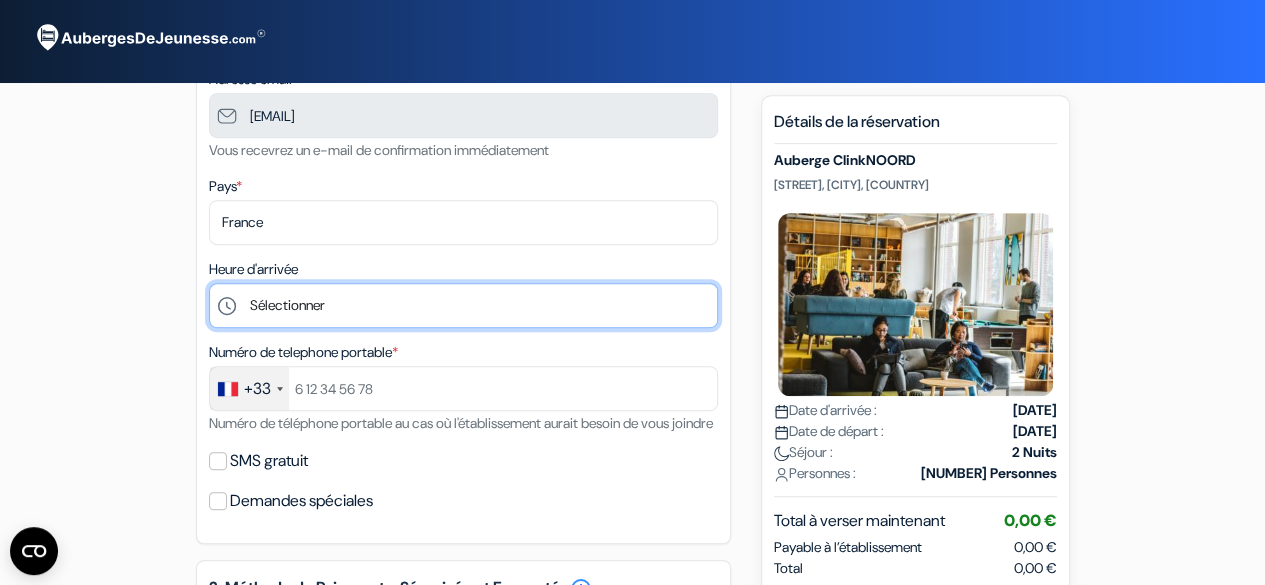 click on "Sélectionner
1:00
2:00
3:00
4:00
5:00
6:00
7:00
8:00
9:00
10:00
11:00
12:00 13:00 14:00 15:00" at bounding box center (463, 305) 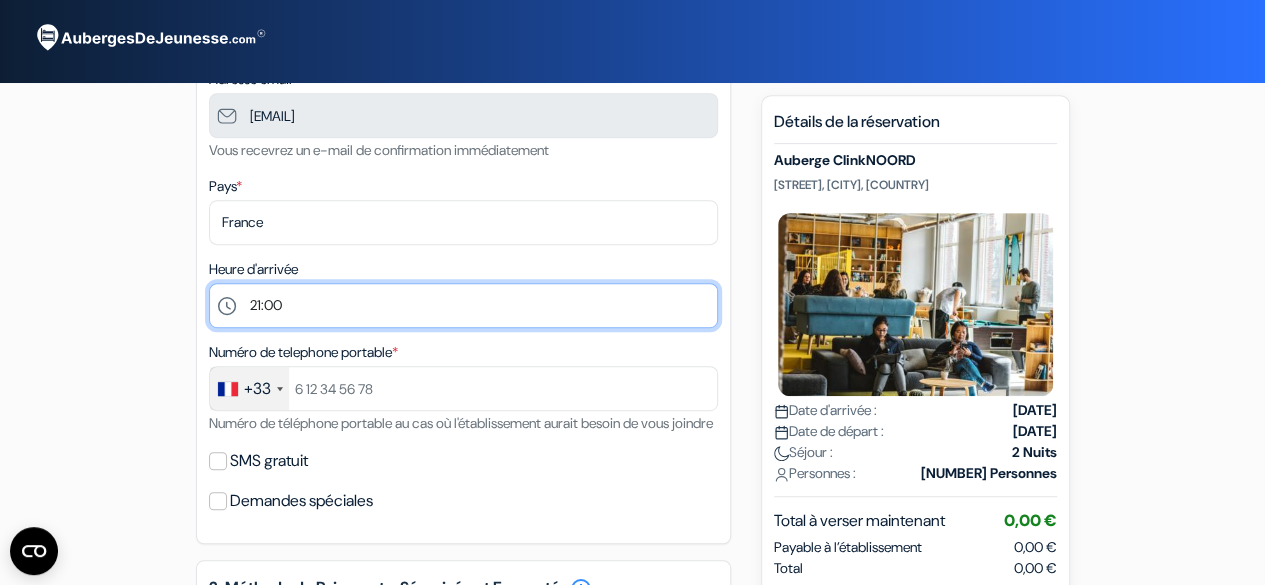 click on "Sélectionner
1:00
2:00
3:00
4:00
5:00
6:00
7:00
8:00
9:00
10:00
11:00
12:00 13:00 14:00 15:00" at bounding box center (463, 305) 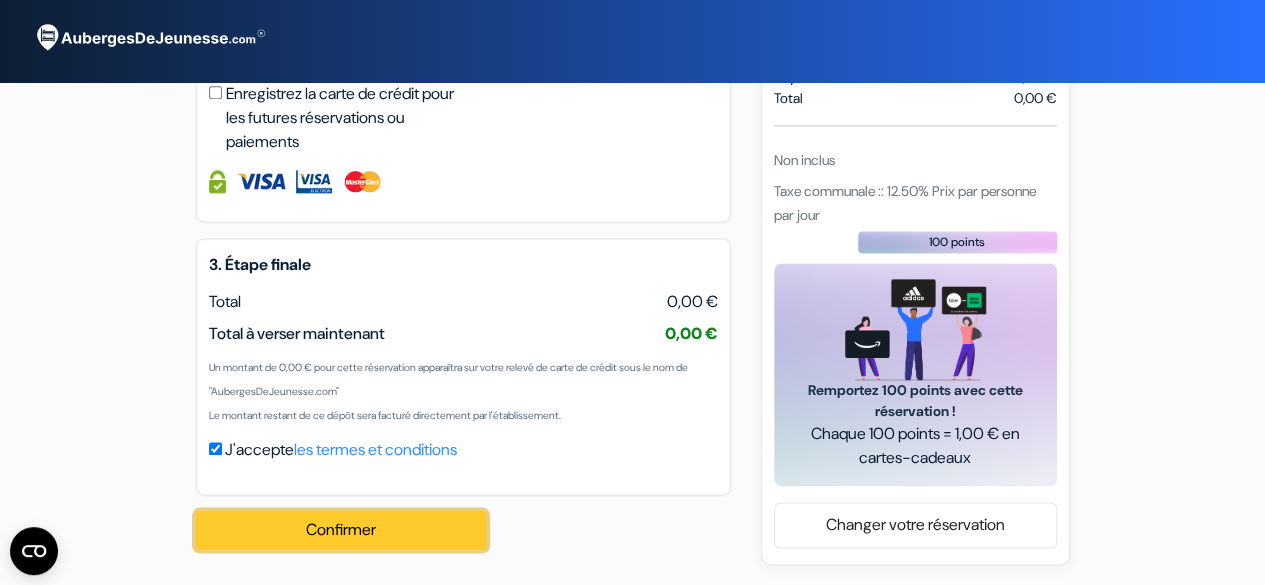 click on "Confirmer
Loading..." at bounding box center [341, 530] 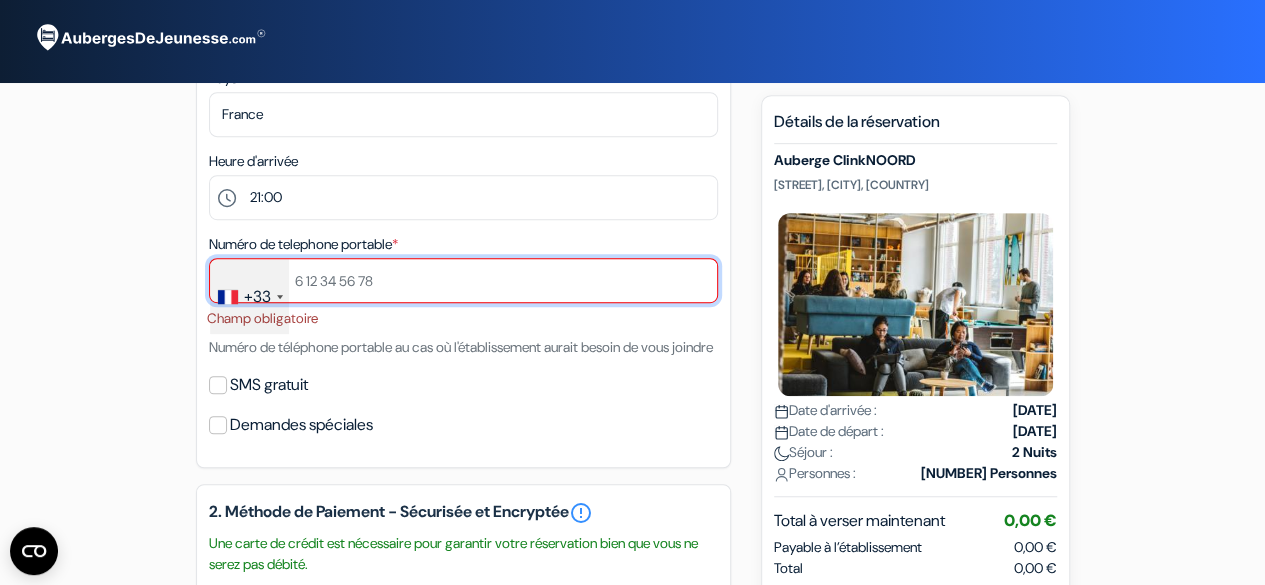 scroll, scrollTop: 482, scrollLeft: 0, axis: vertical 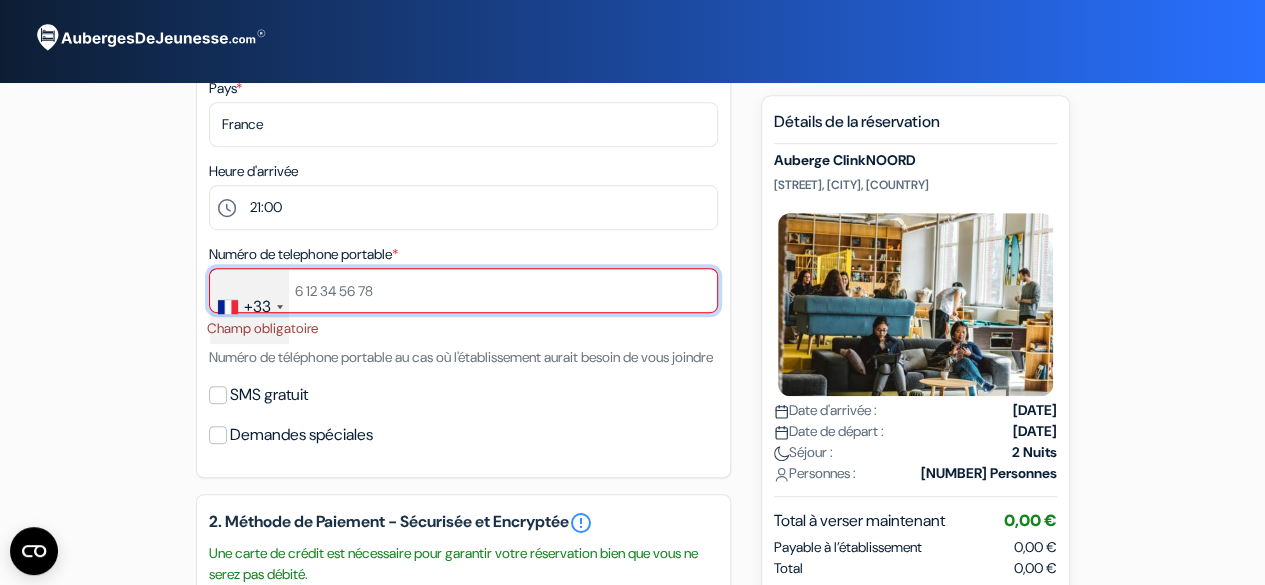 click at bounding box center (463, 290) 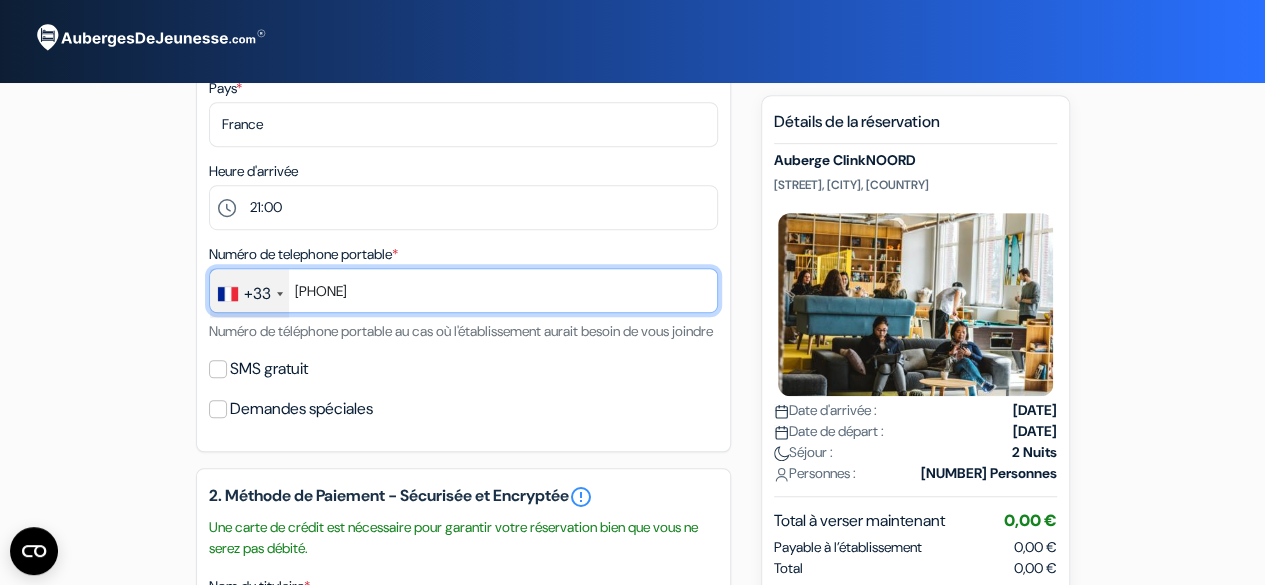 scroll, scrollTop: 1258, scrollLeft: 0, axis: vertical 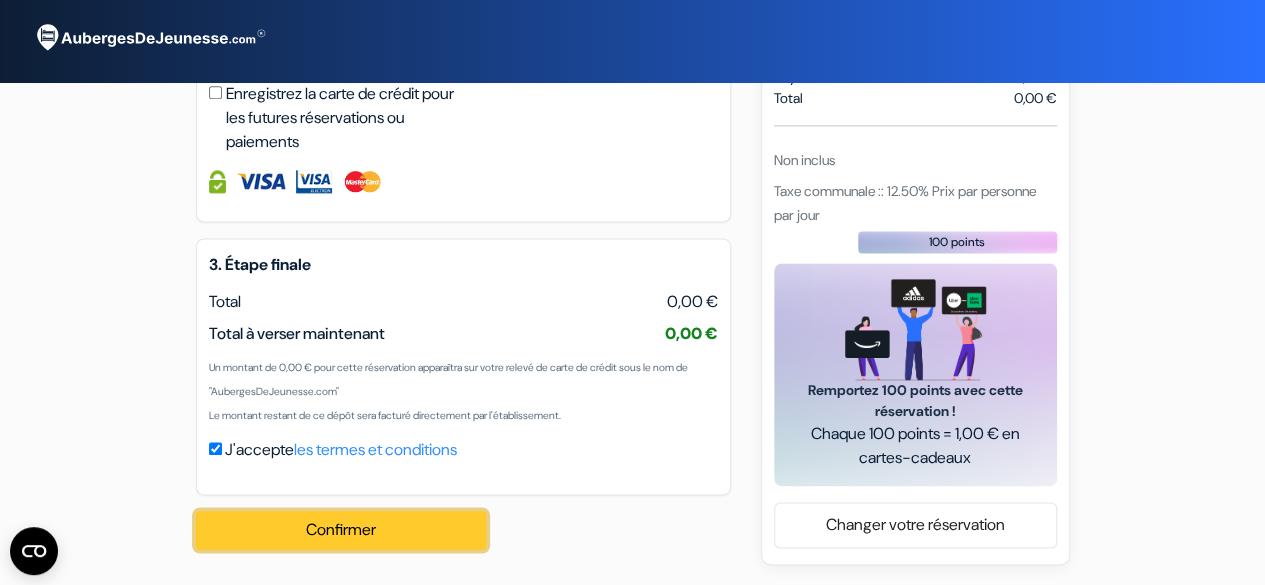 click on "Confirmer
Loading..." at bounding box center [341, 530] 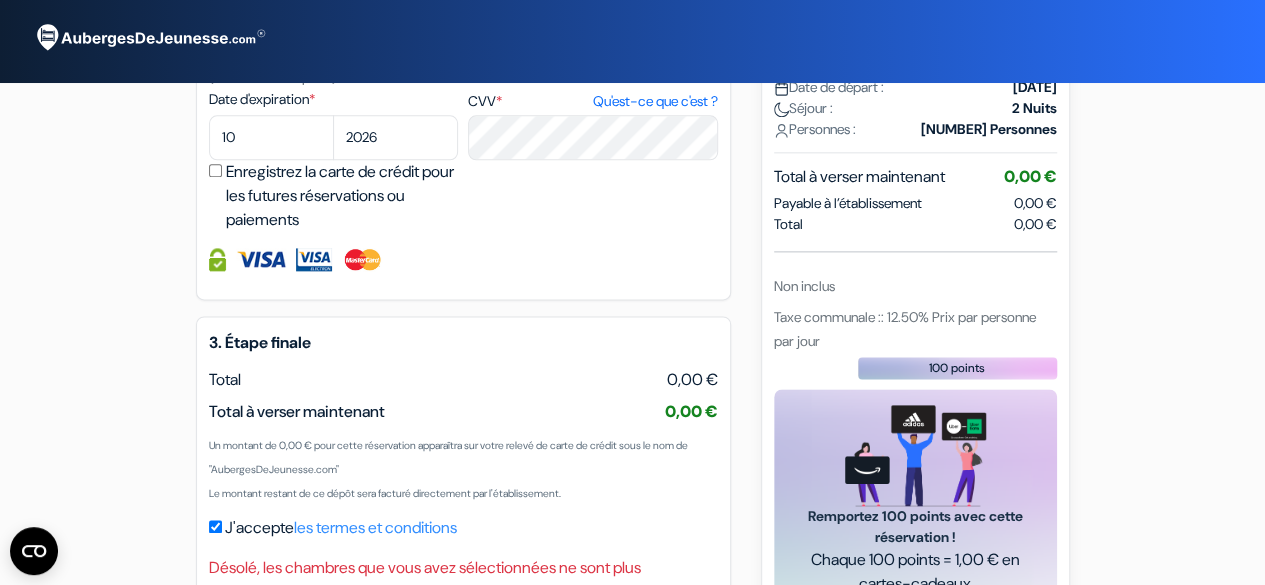 scroll, scrollTop: 1306, scrollLeft: 0, axis: vertical 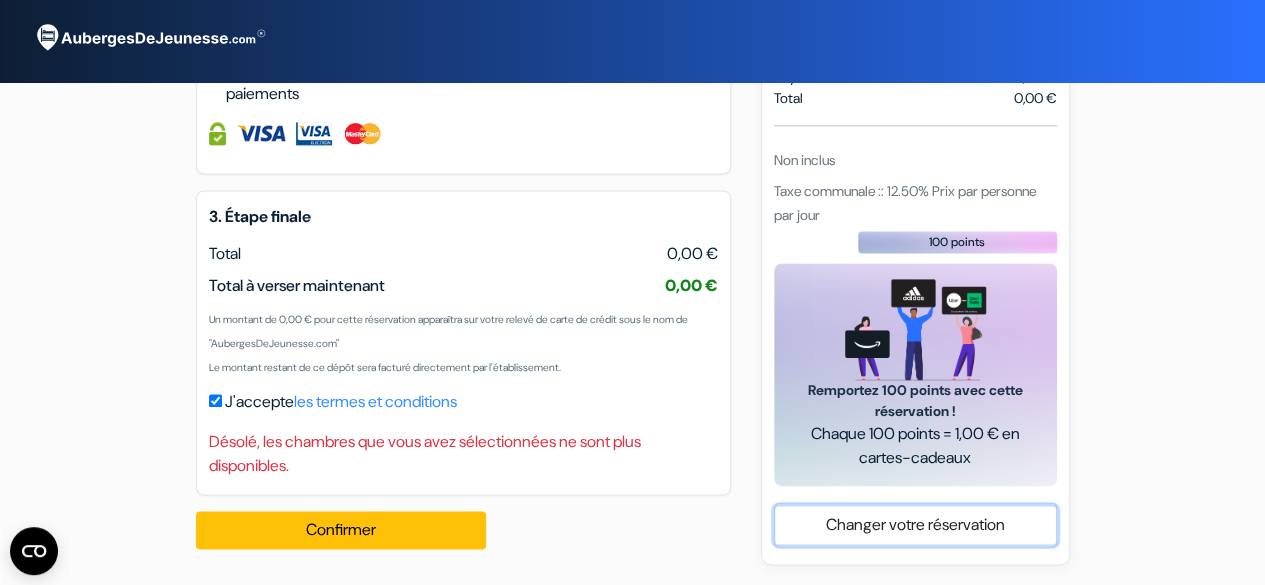 click on "Changer votre réservation" at bounding box center [915, 525] 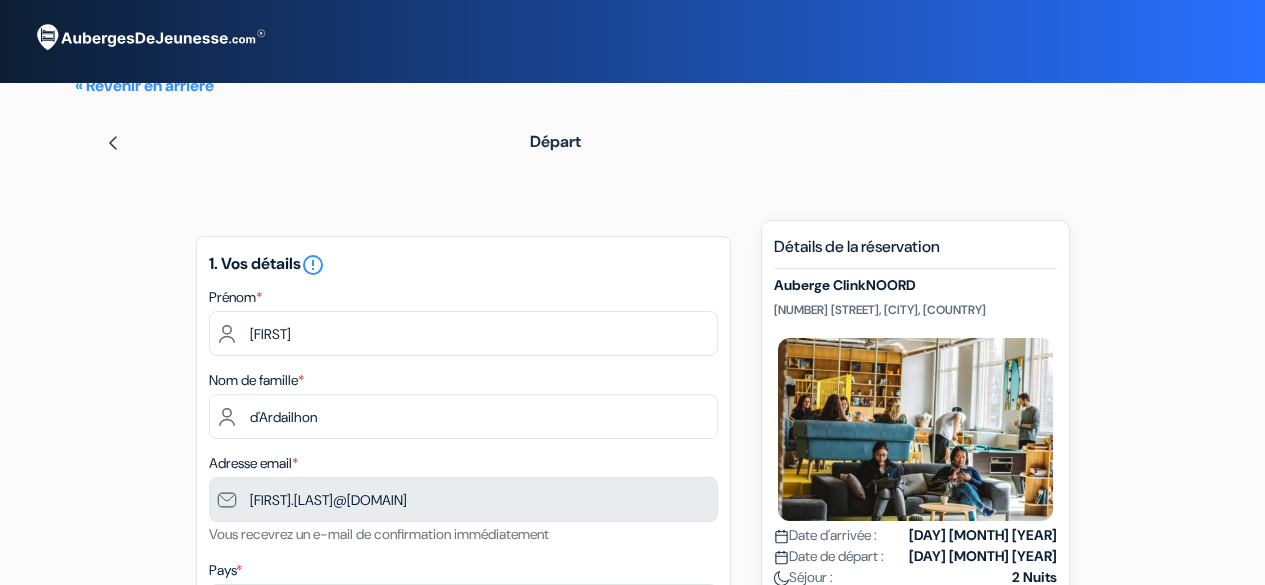 scroll, scrollTop: 0, scrollLeft: 0, axis: both 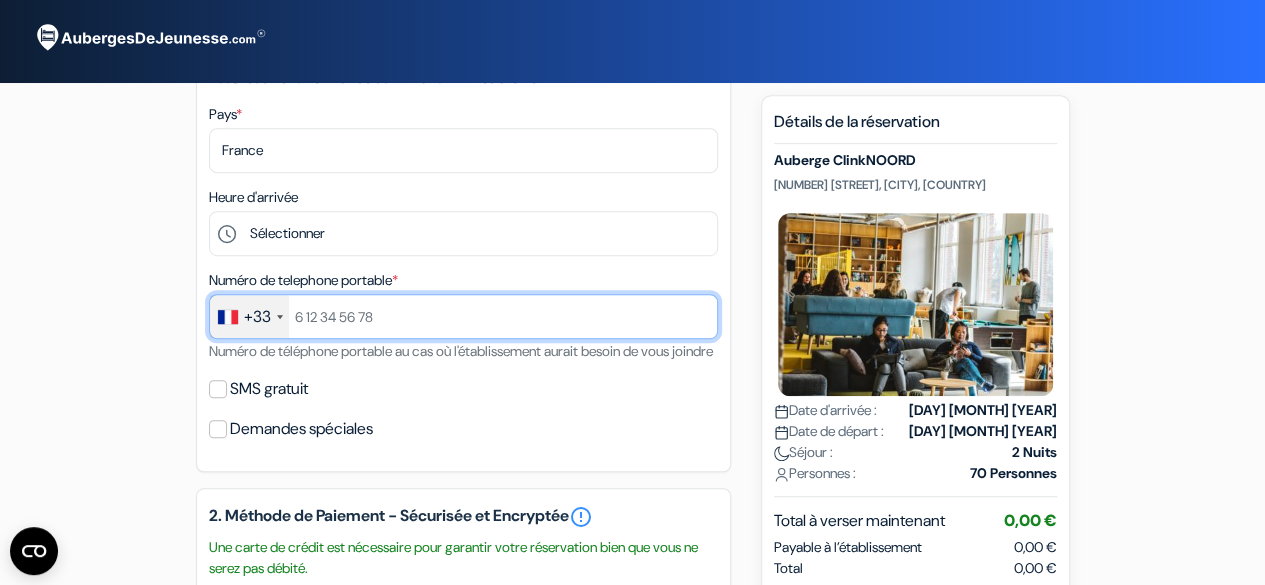click at bounding box center (463, 316) 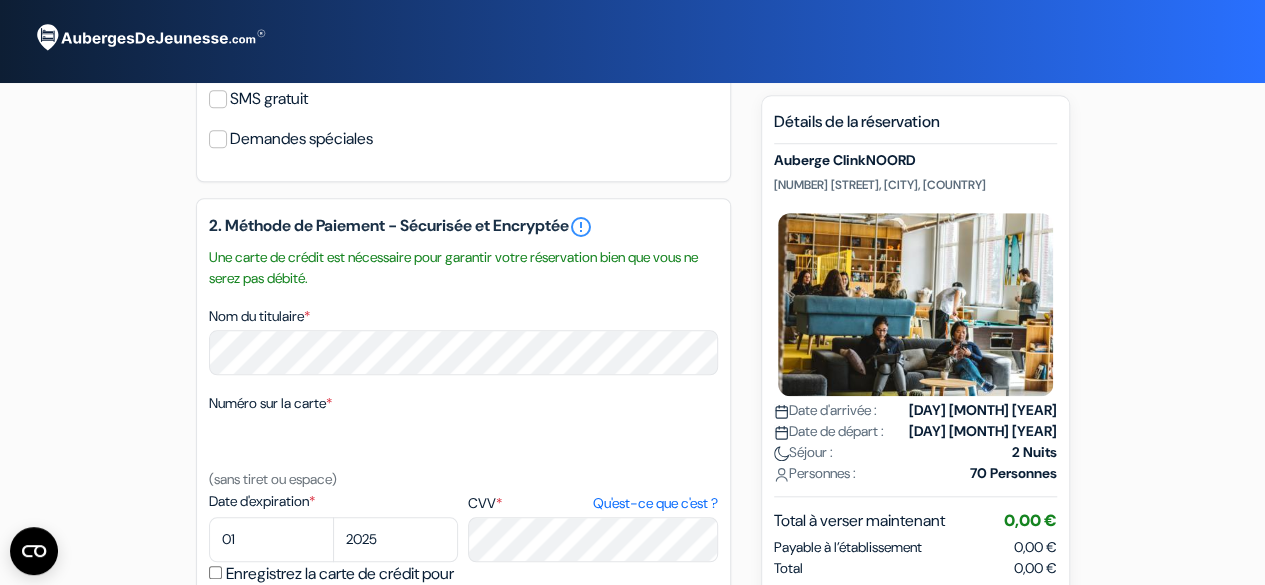 scroll, scrollTop: 810, scrollLeft: 0, axis: vertical 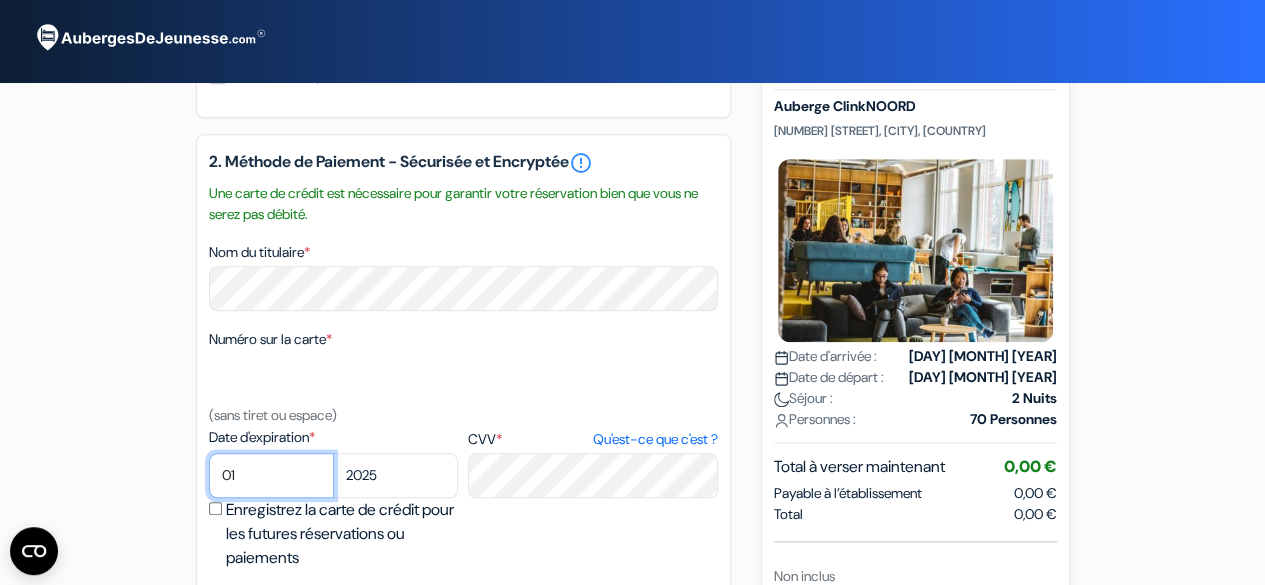 select on "10" 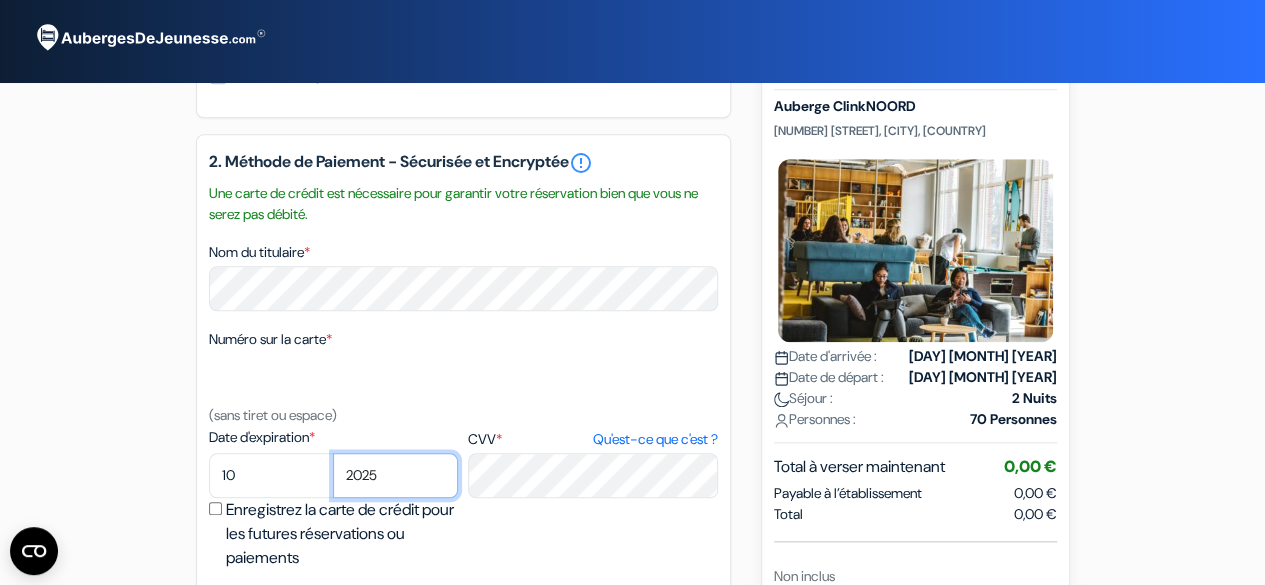 select on "2026" 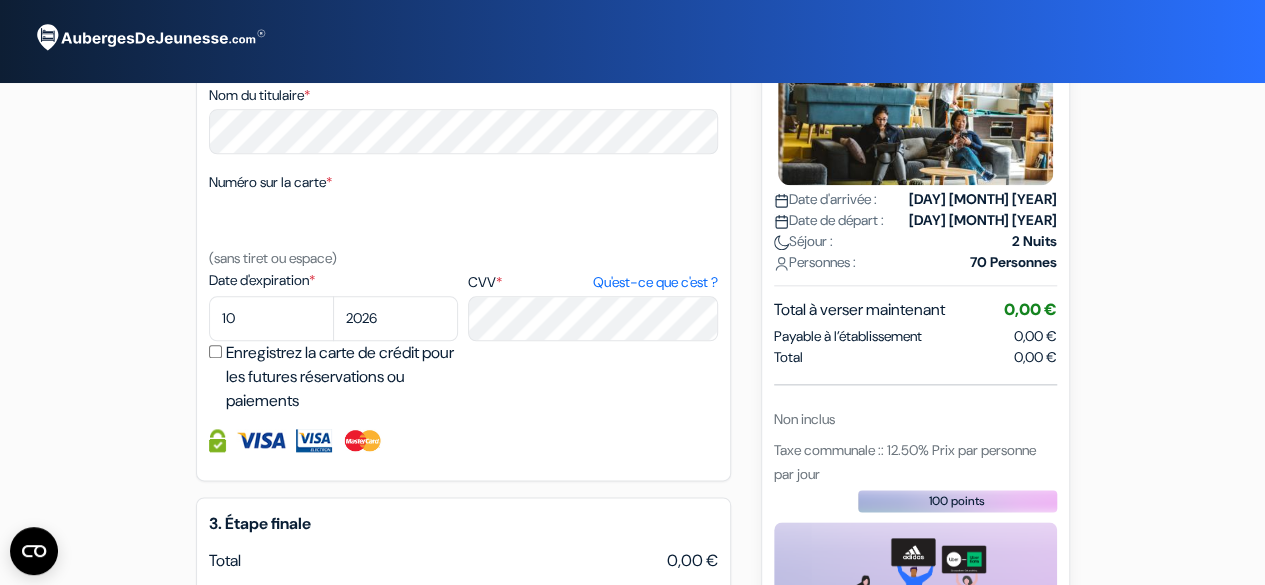scroll, scrollTop: 971, scrollLeft: 0, axis: vertical 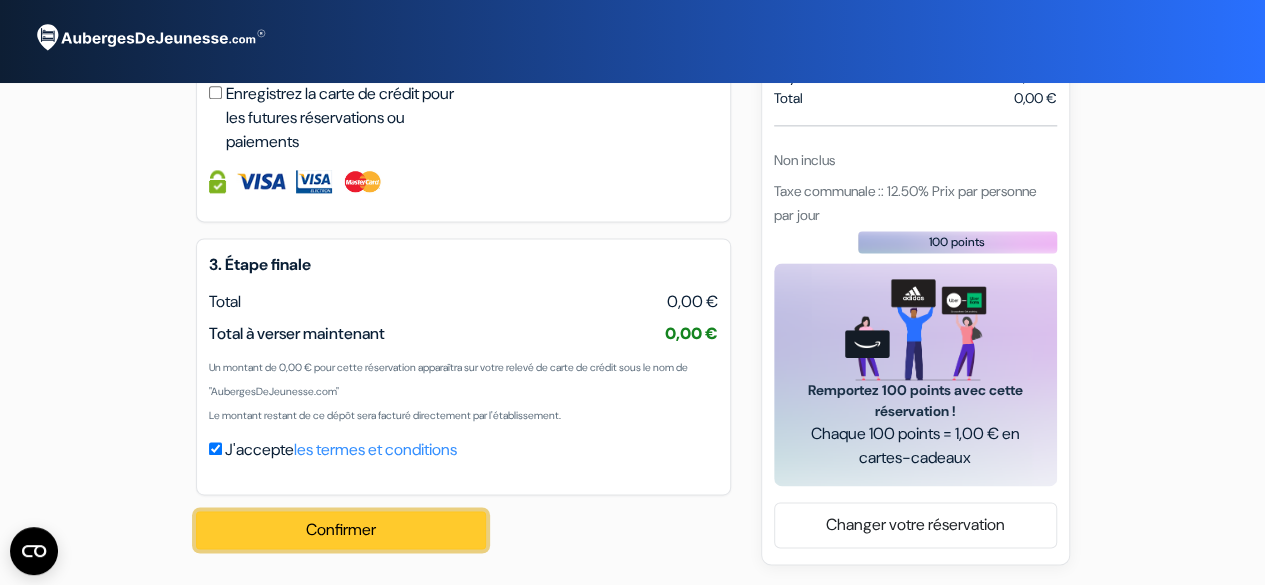 click on "Confirmer
Loading..." at bounding box center [341, 530] 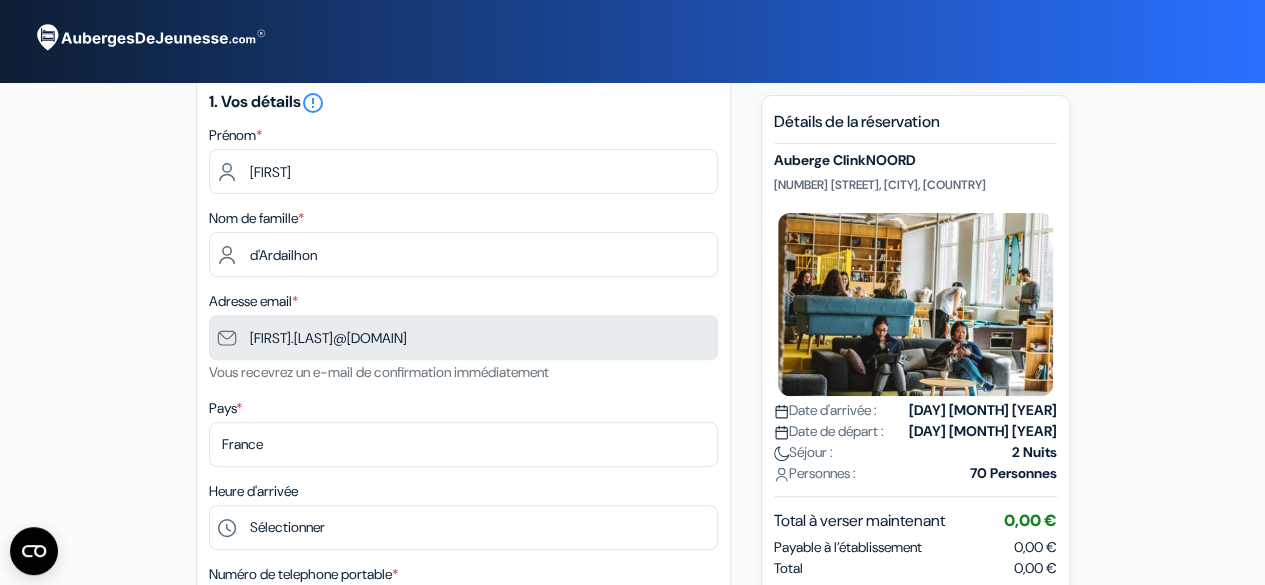 scroll, scrollTop: 150, scrollLeft: 0, axis: vertical 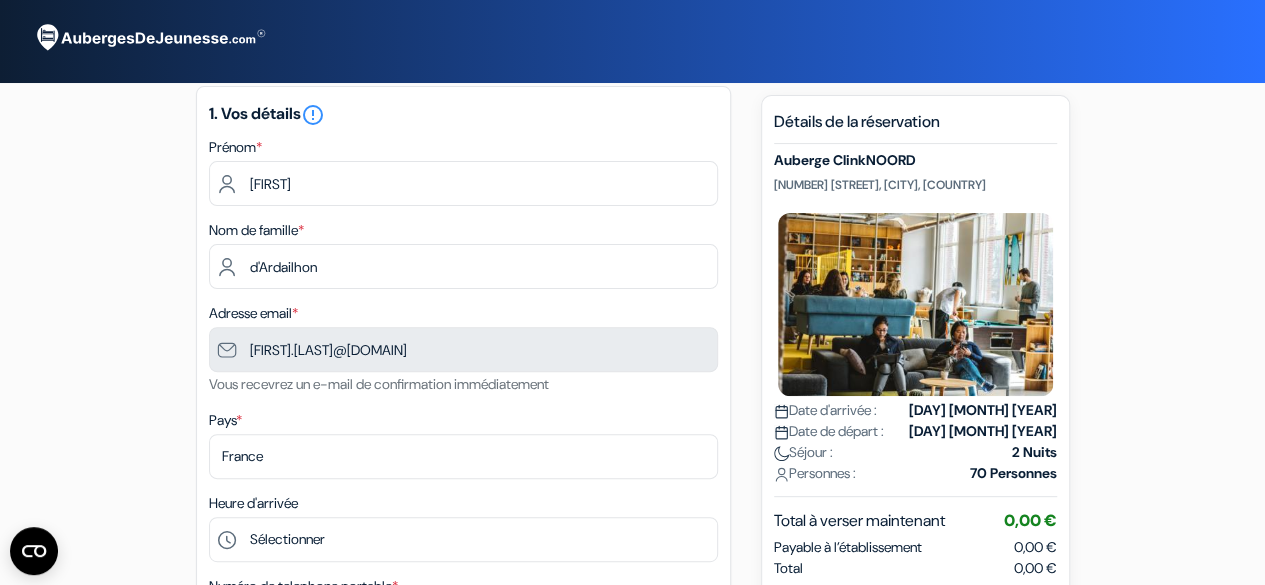 click on "Auberge ClinkNOORD" at bounding box center [915, 160] 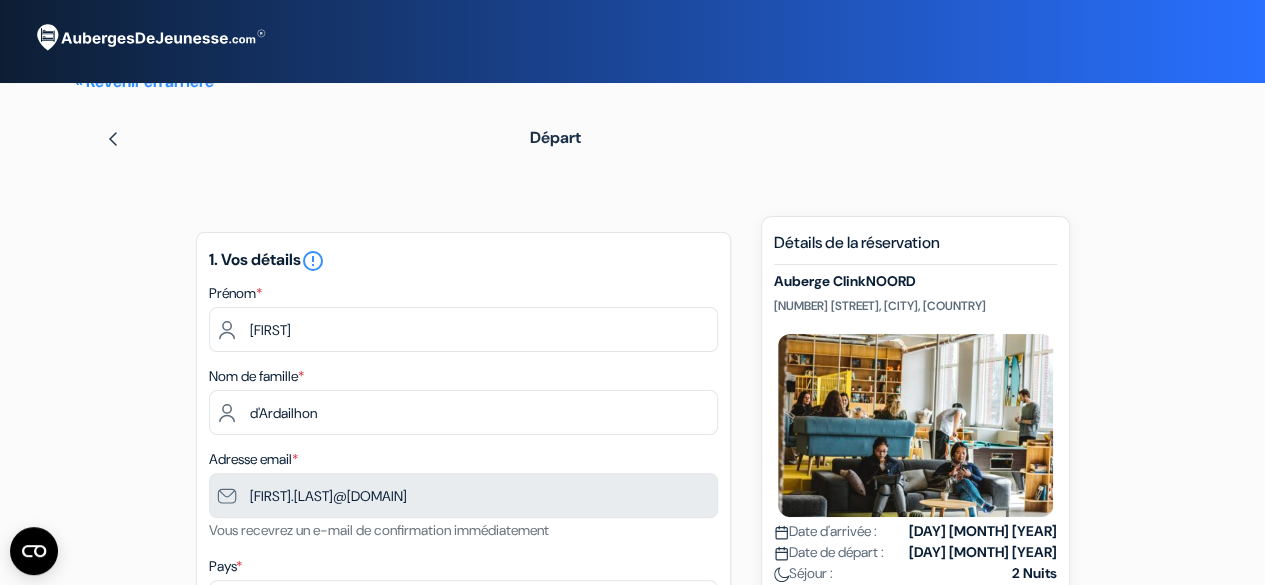 scroll, scrollTop: 0, scrollLeft: 0, axis: both 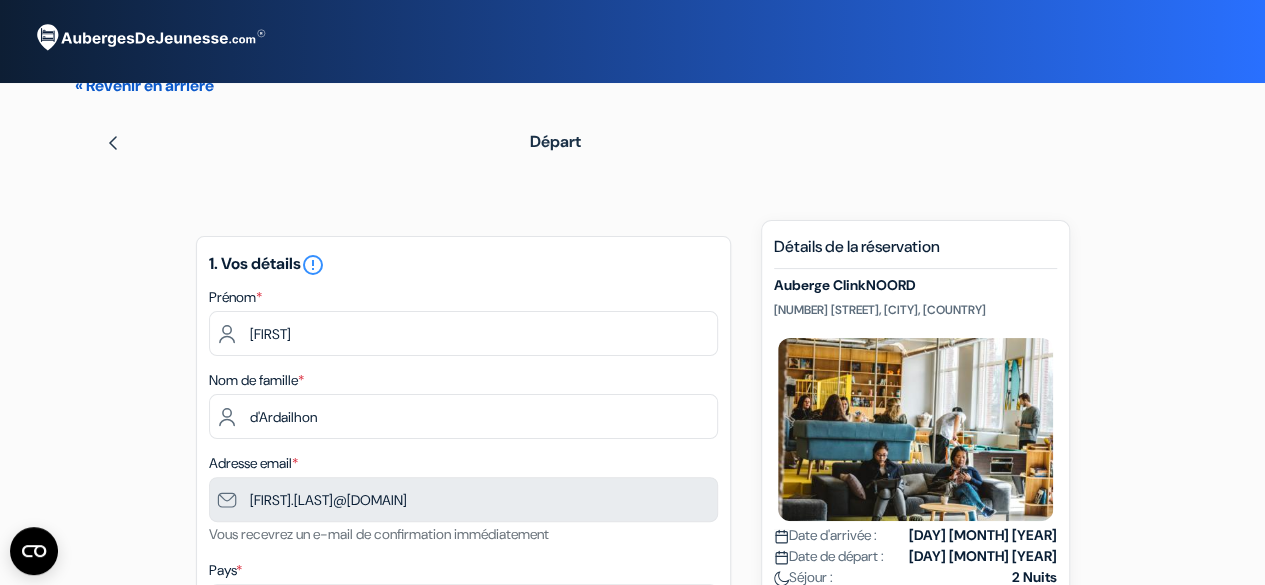 click on "« Revenir en arrière" at bounding box center [144, 85] 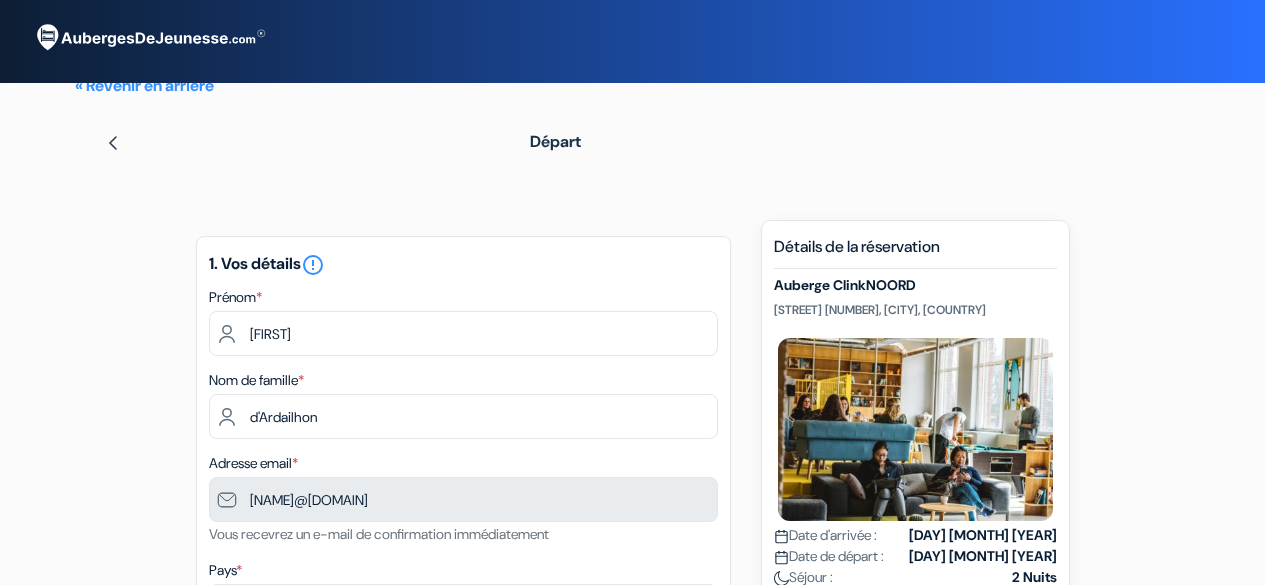 scroll, scrollTop: 0, scrollLeft: 0, axis: both 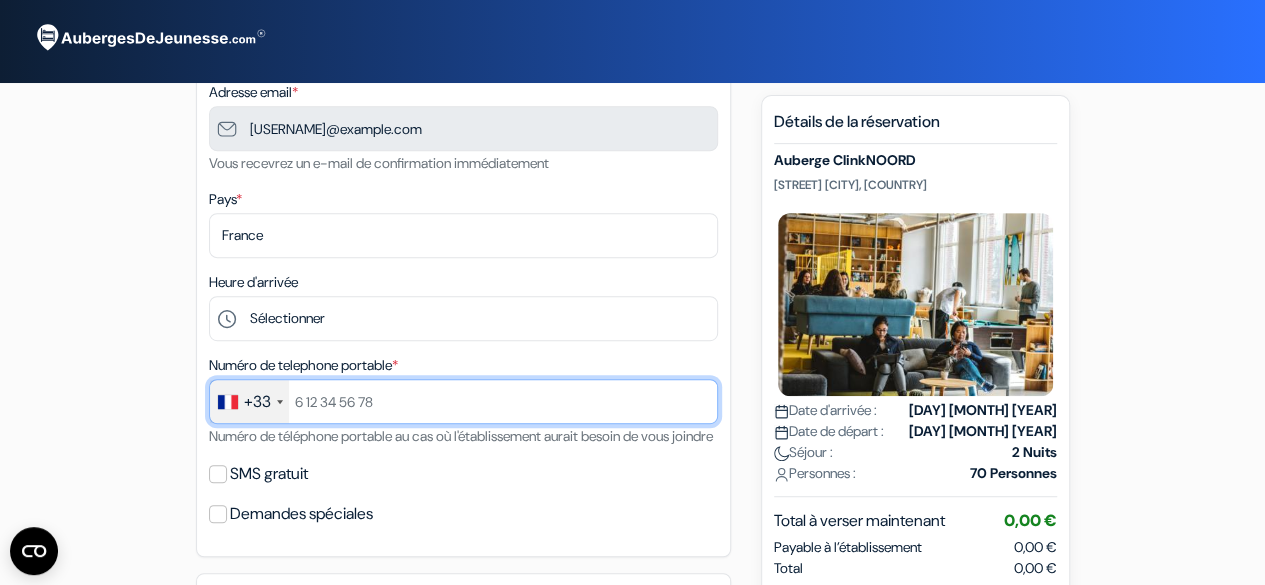 click at bounding box center (463, 401) 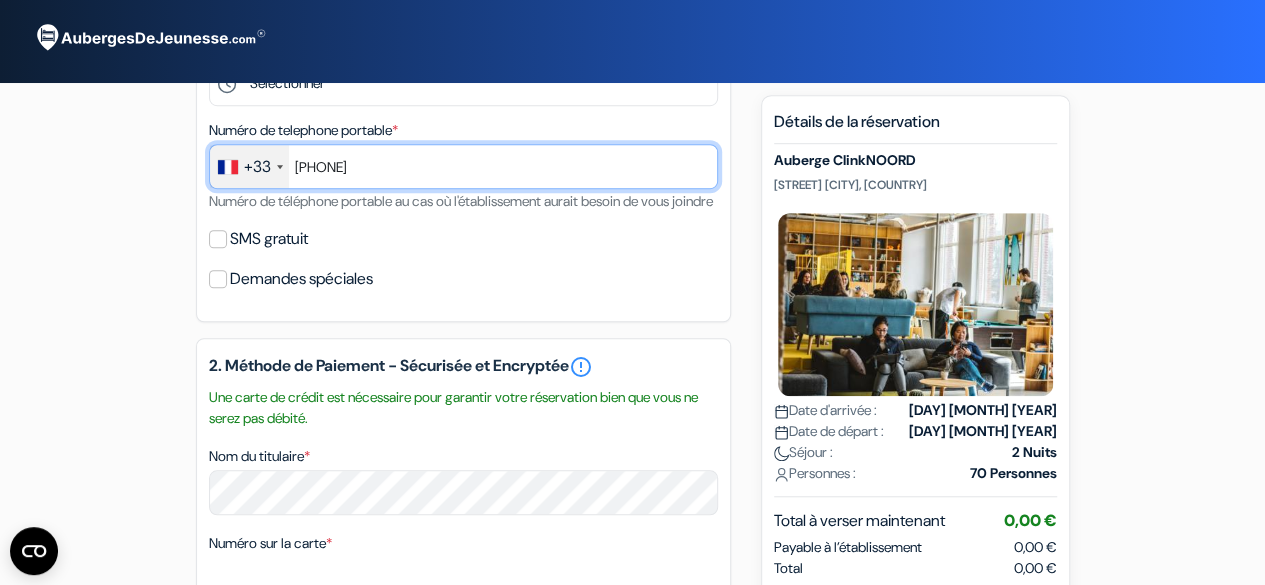 scroll, scrollTop: 659, scrollLeft: 0, axis: vertical 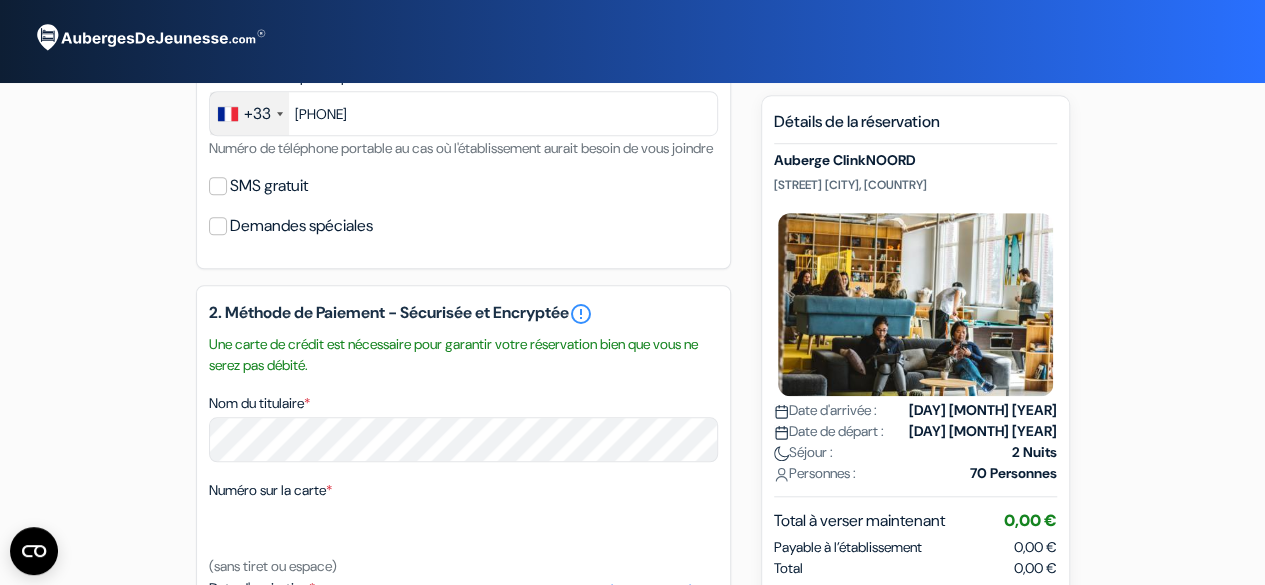select on "10" 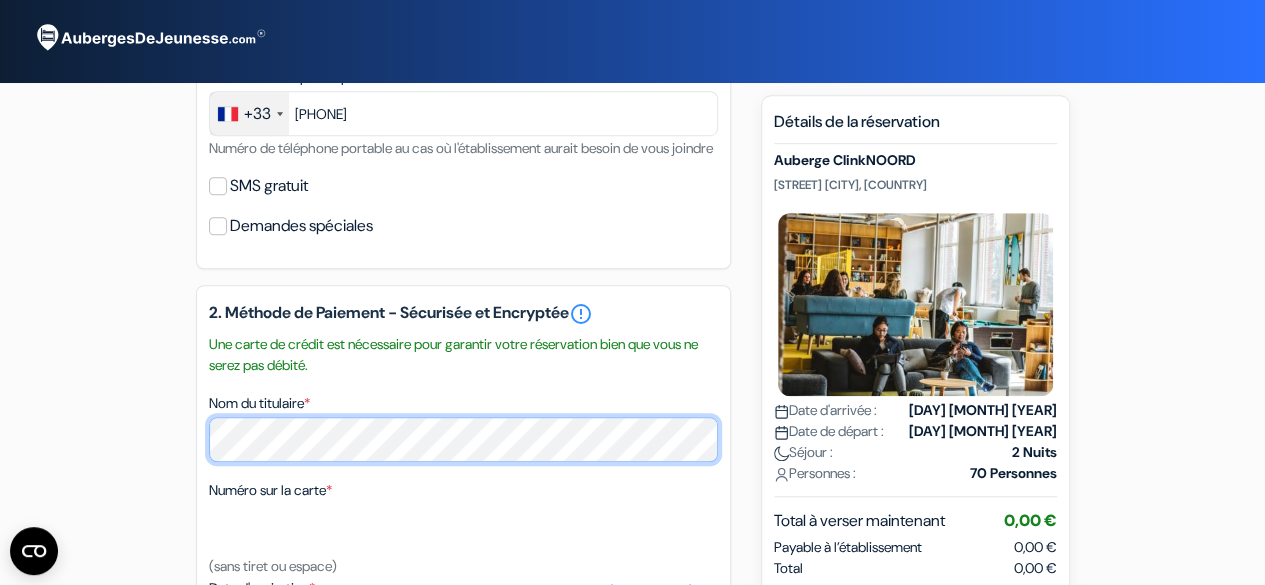 scroll, scrollTop: 822, scrollLeft: 0, axis: vertical 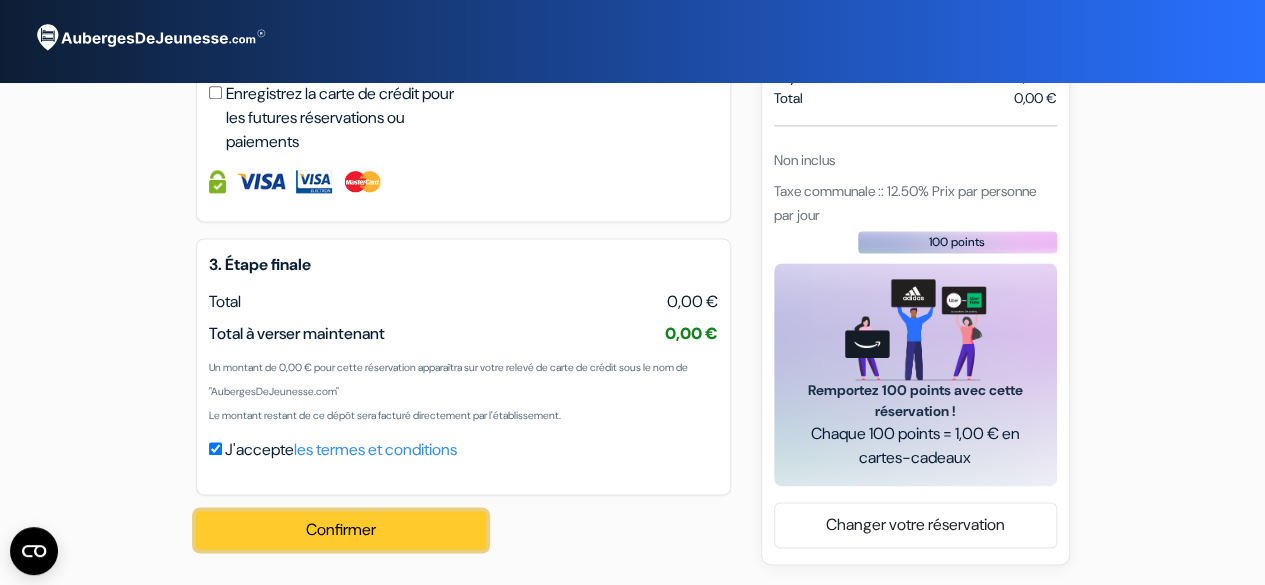 click on "Confirmer
Loading..." at bounding box center [341, 530] 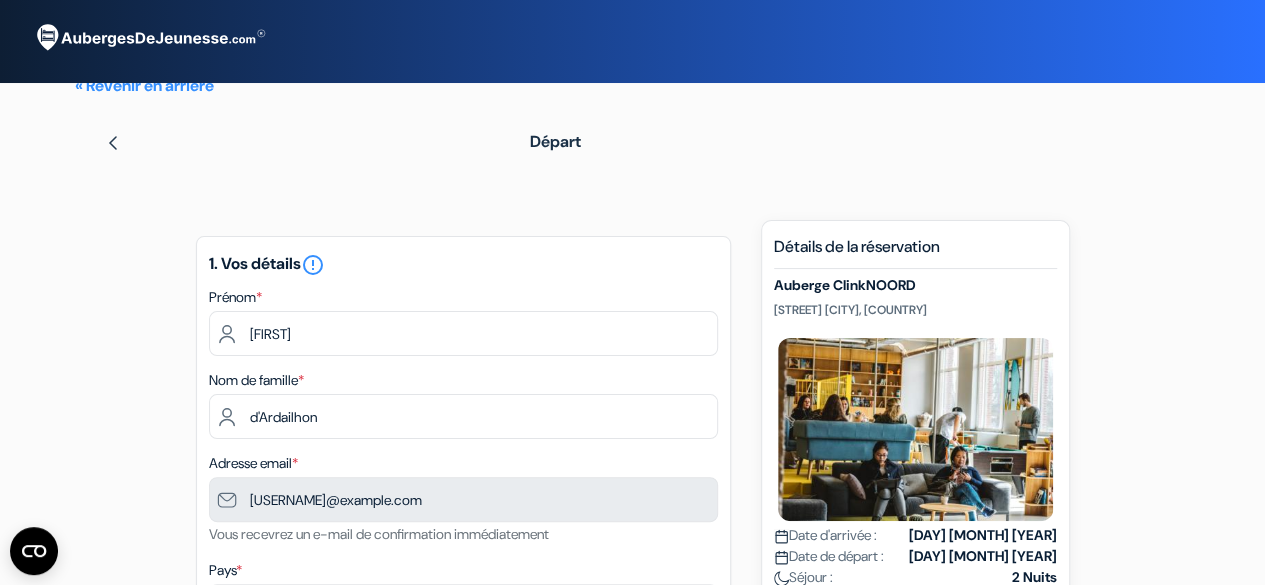 scroll, scrollTop: 82, scrollLeft: 0, axis: vertical 